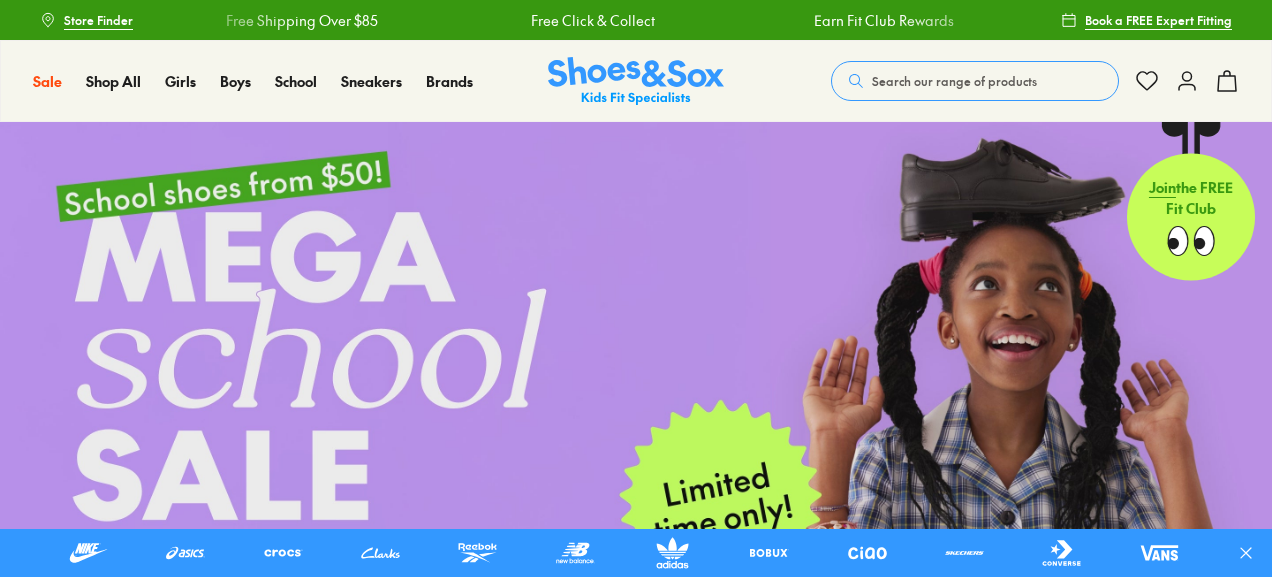 scroll, scrollTop: 0, scrollLeft: 0, axis: both 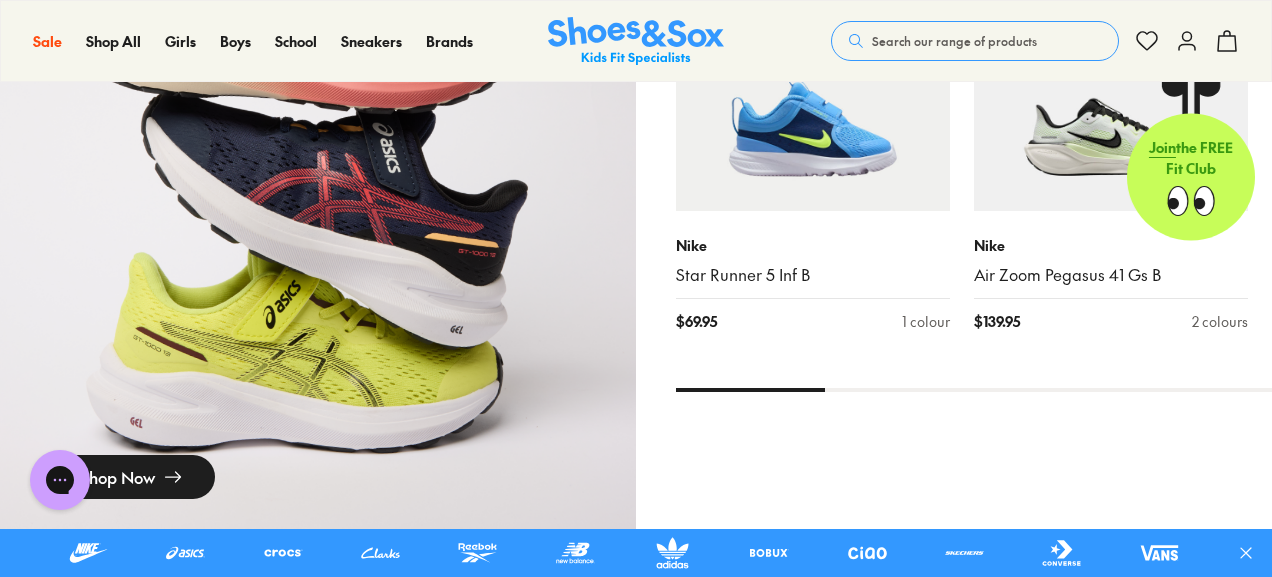 click on "Join  the FREE Fit Club" at bounding box center [1191, 158] 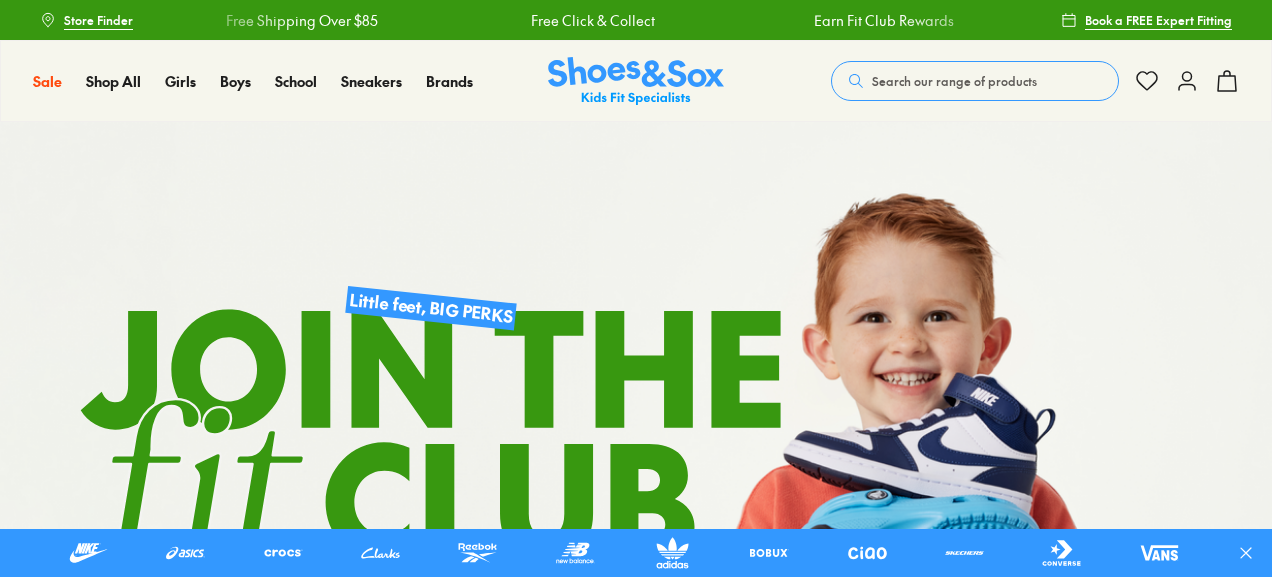 scroll, scrollTop: 0, scrollLeft: 0, axis: both 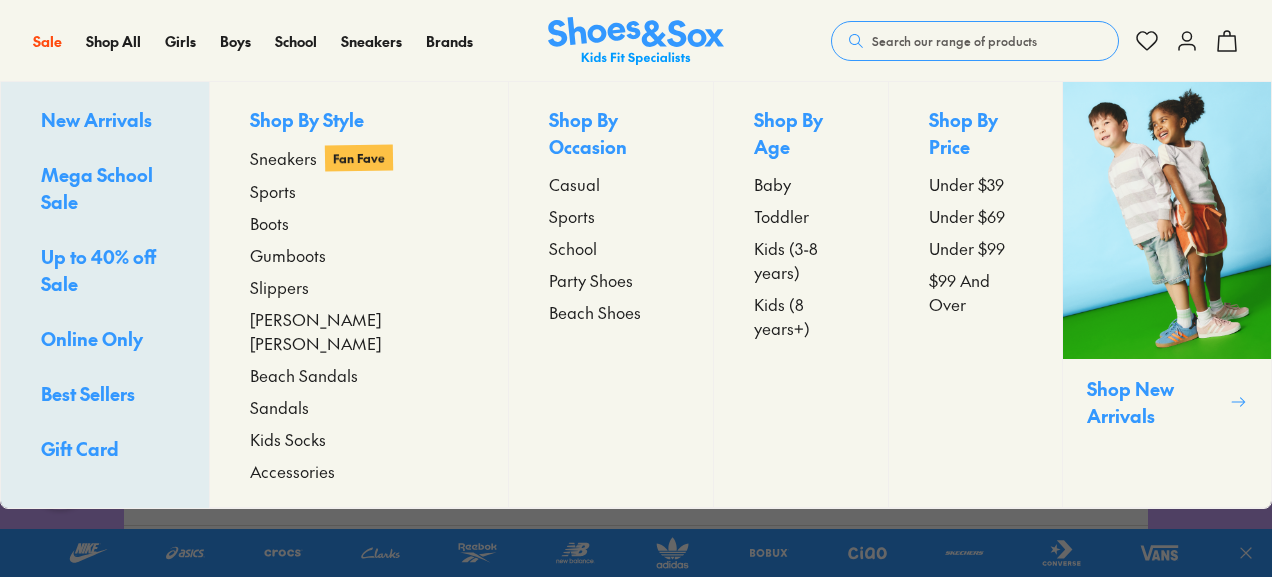 click on "Mega School Sale" at bounding box center (97, 188) 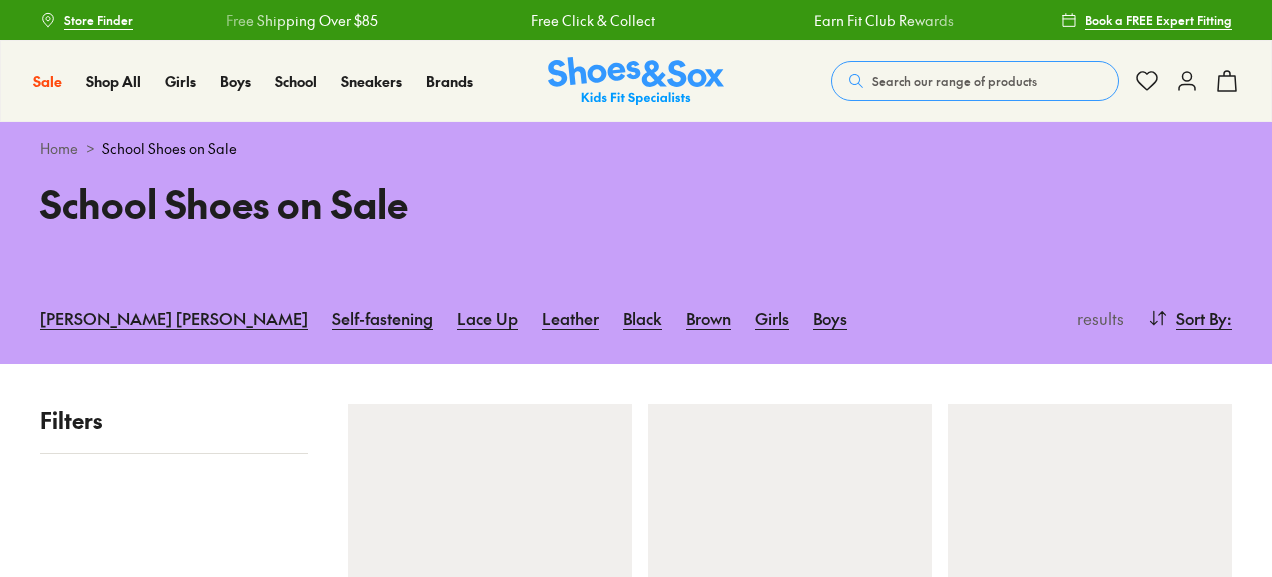 scroll, scrollTop: 0, scrollLeft: 0, axis: both 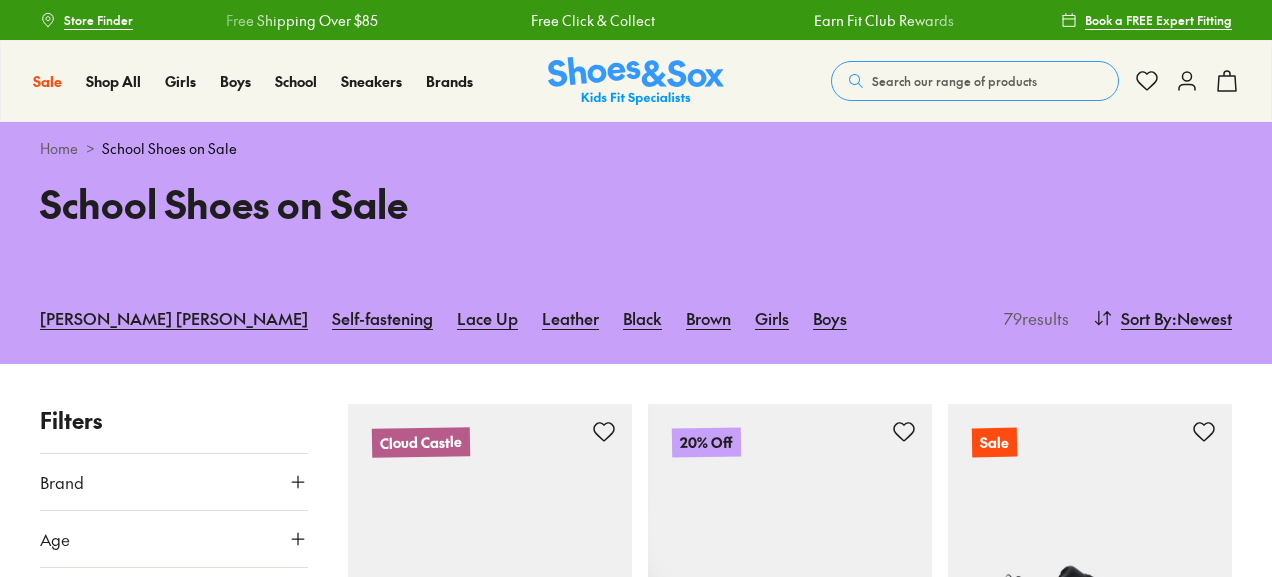 type on "***" 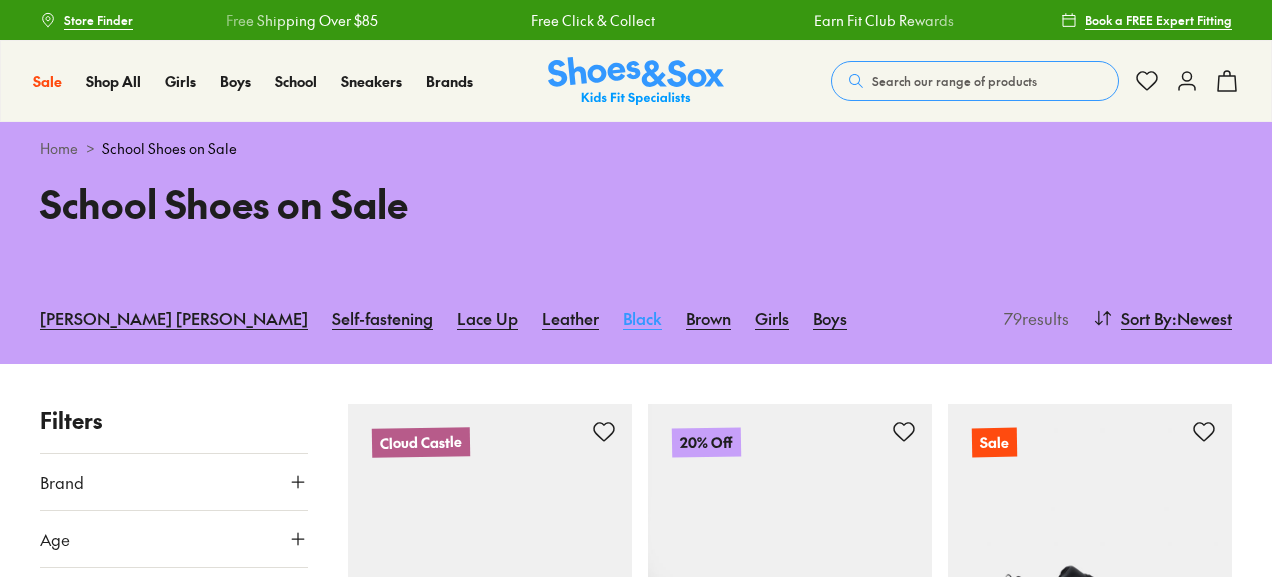 click on "Black" at bounding box center (642, 318) 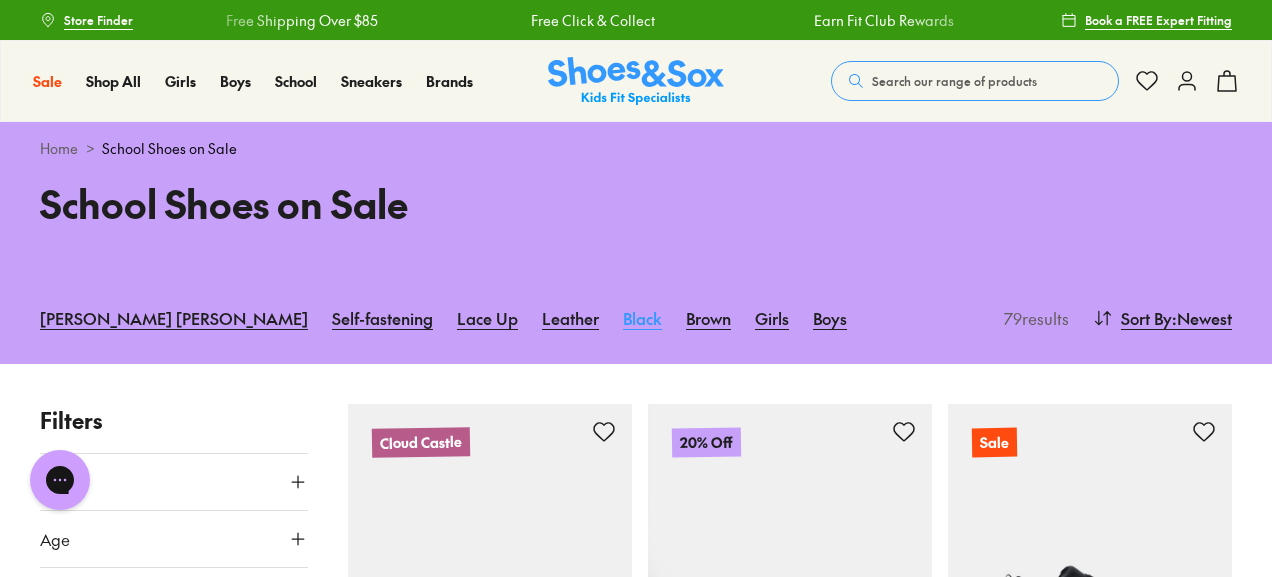 scroll, scrollTop: 0, scrollLeft: 0, axis: both 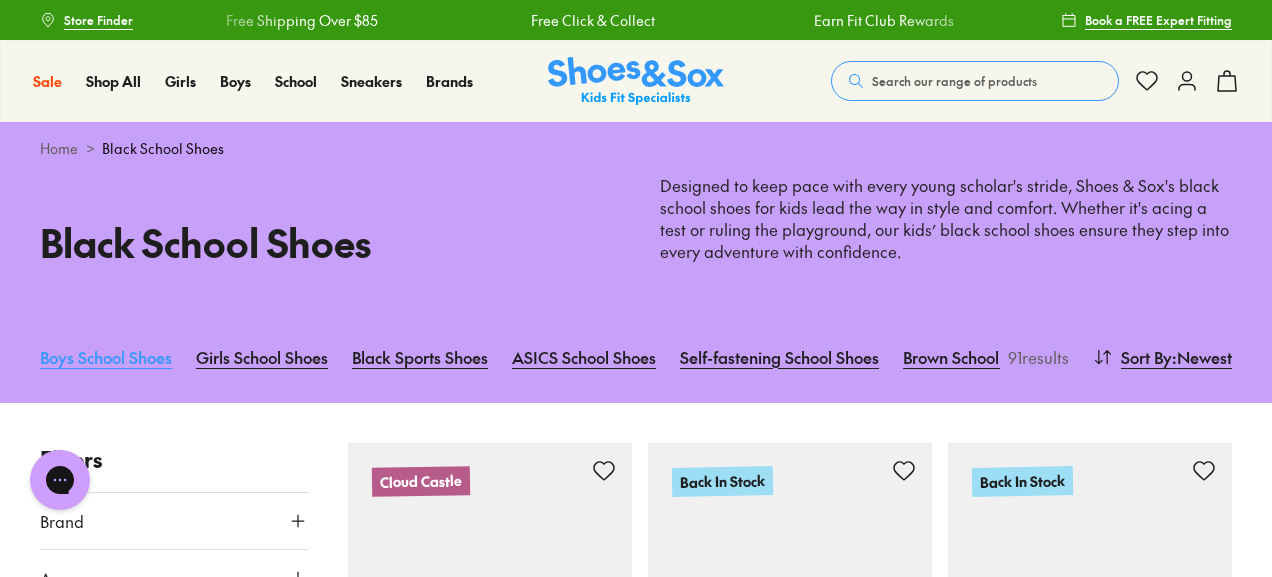 click on "Boys School Shoes" at bounding box center (106, 357) 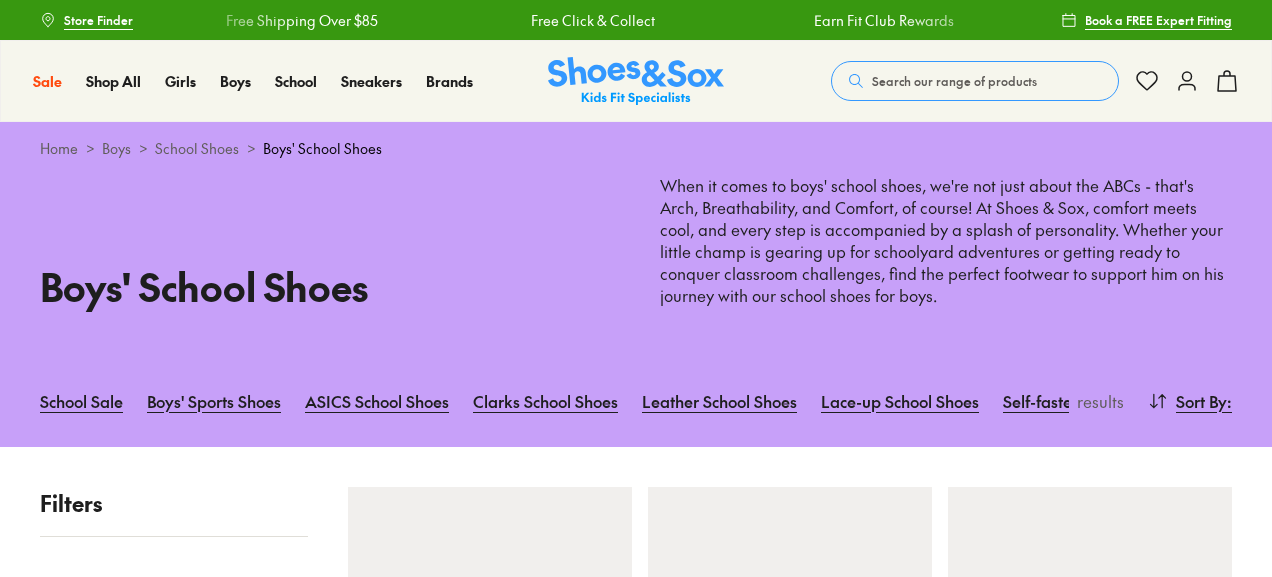 scroll, scrollTop: 0, scrollLeft: 0, axis: both 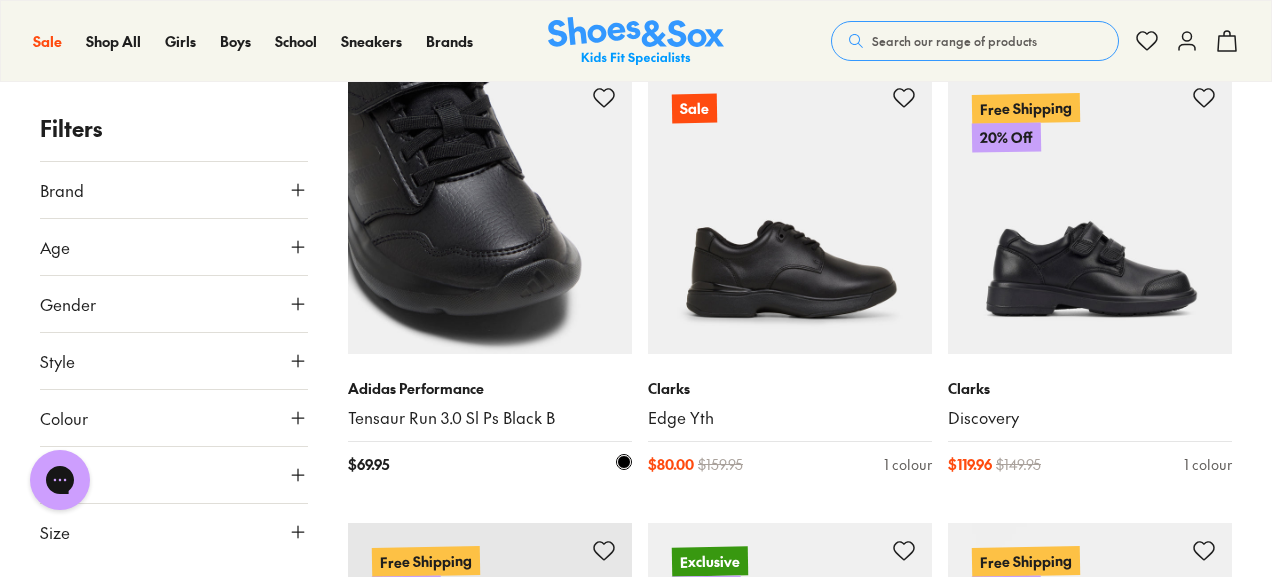 click at bounding box center (490, 212) 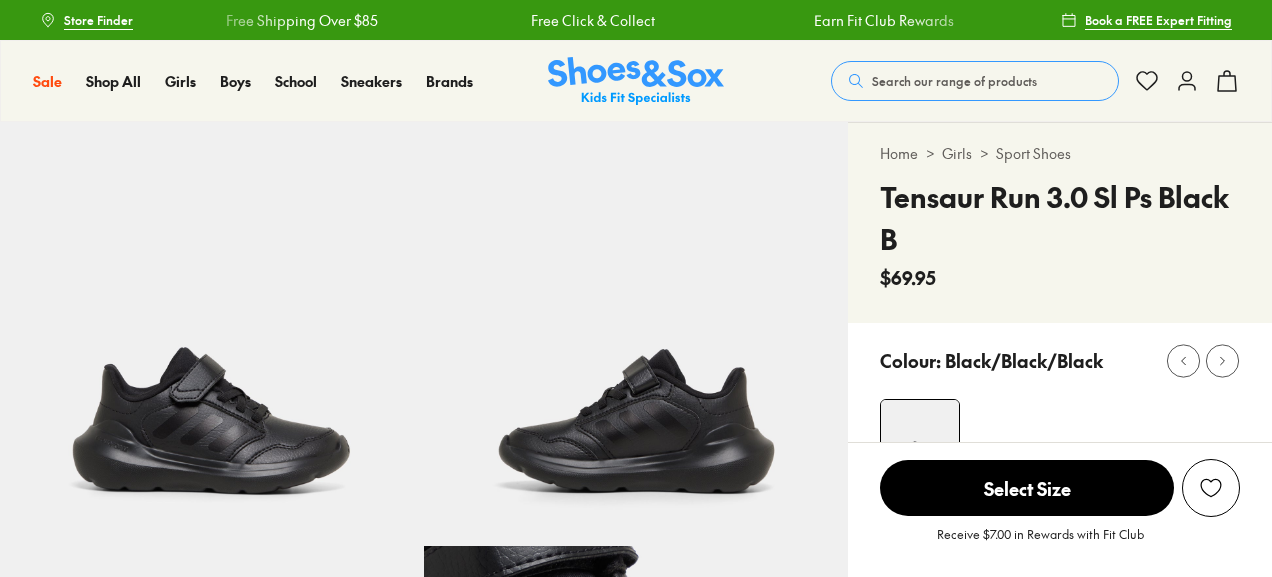 scroll, scrollTop: 0, scrollLeft: 0, axis: both 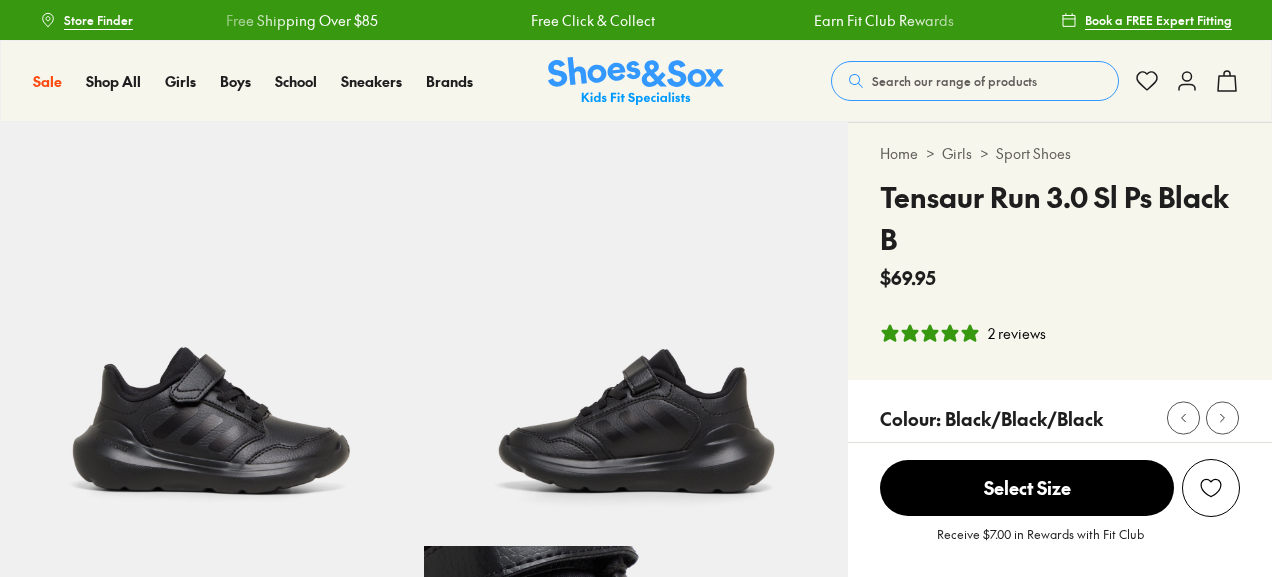 select on "*" 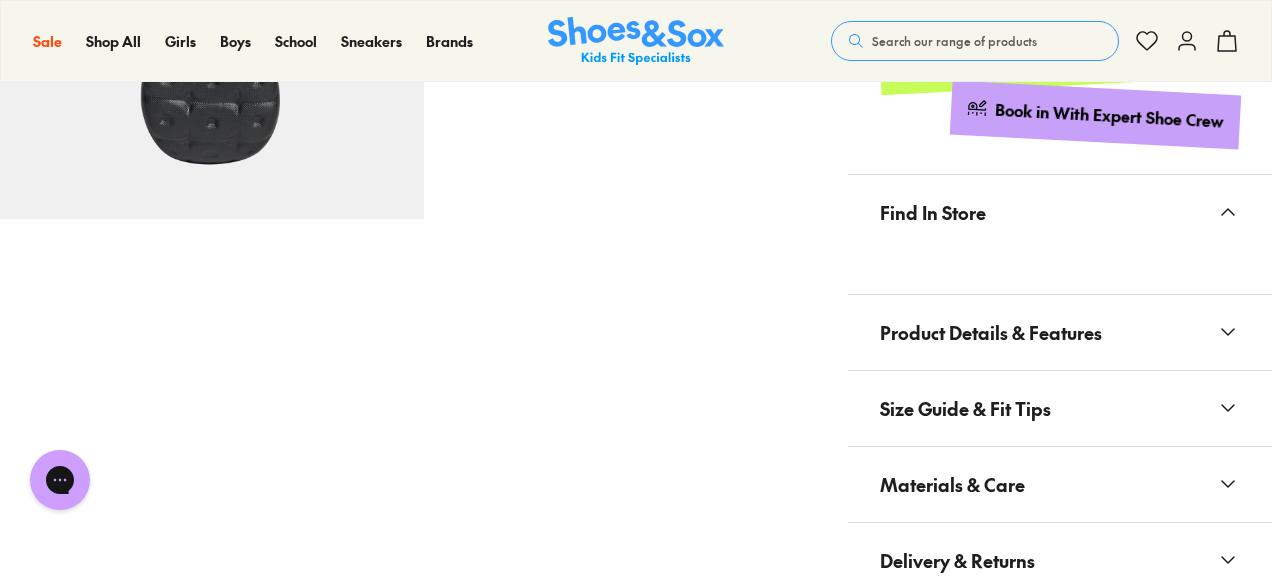scroll, scrollTop: 1173, scrollLeft: 0, axis: vertical 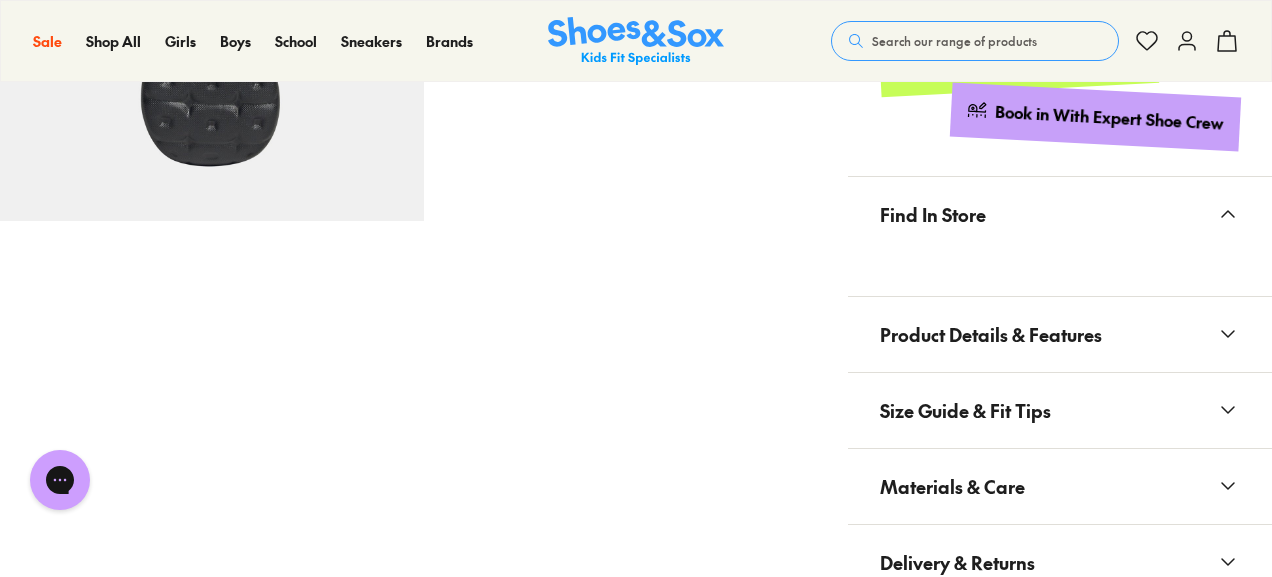 click on "Product Details & Features" at bounding box center [991, 334] 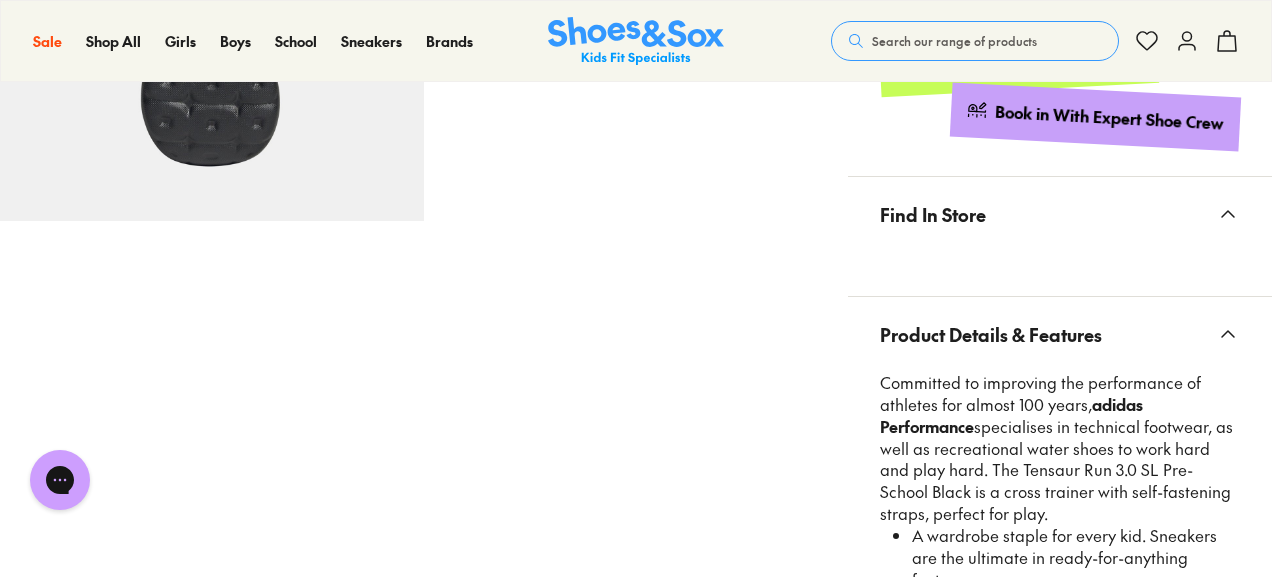 type 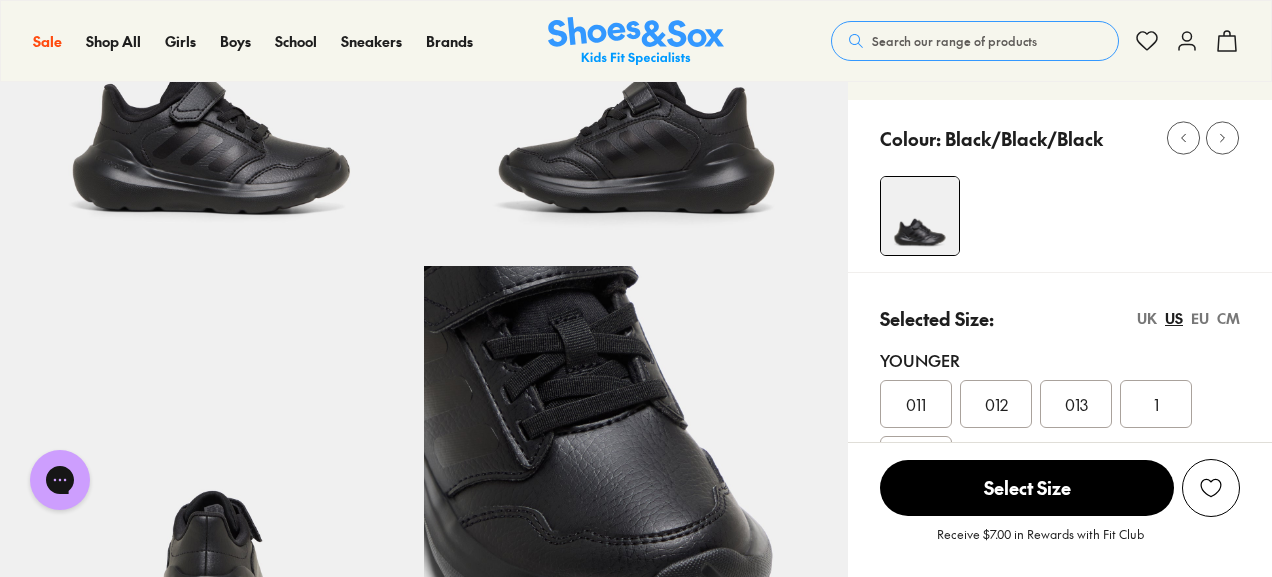 scroll, scrollTop: 93, scrollLeft: 0, axis: vertical 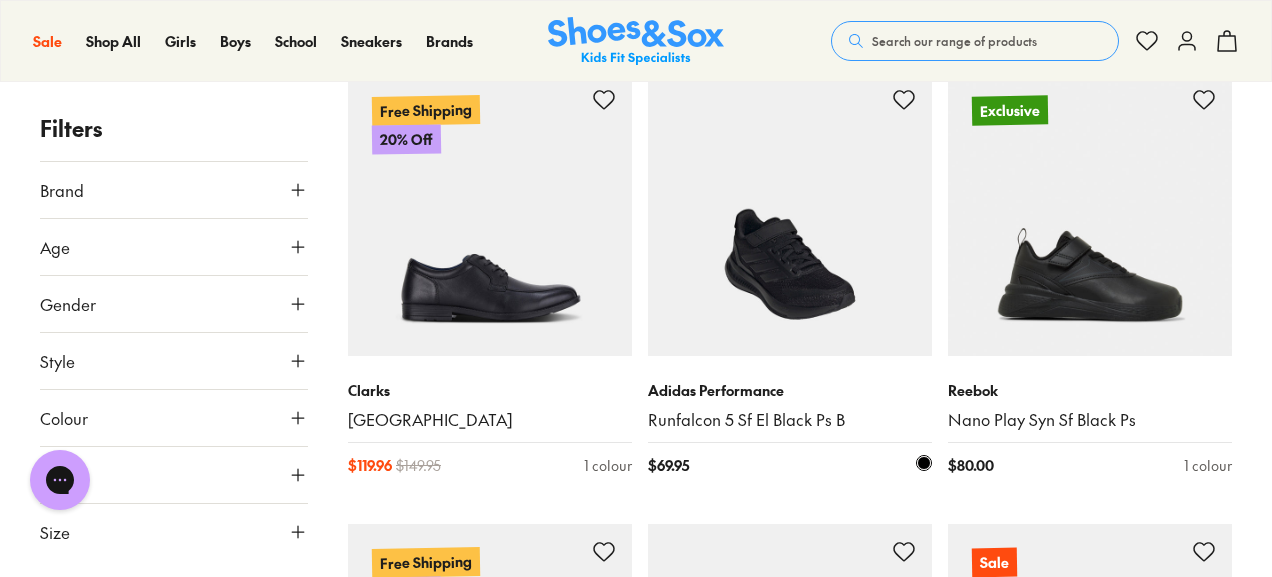 click at bounding box center (790, 214) 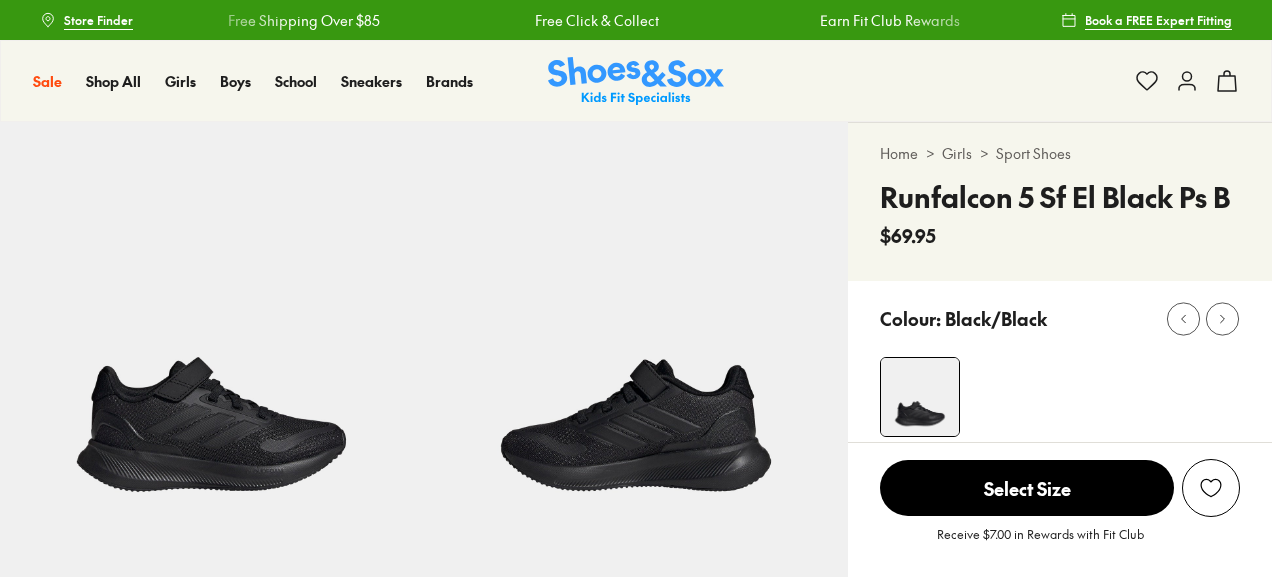 scroll, scrollTop: 0, scrollLeft: 0, axis: both 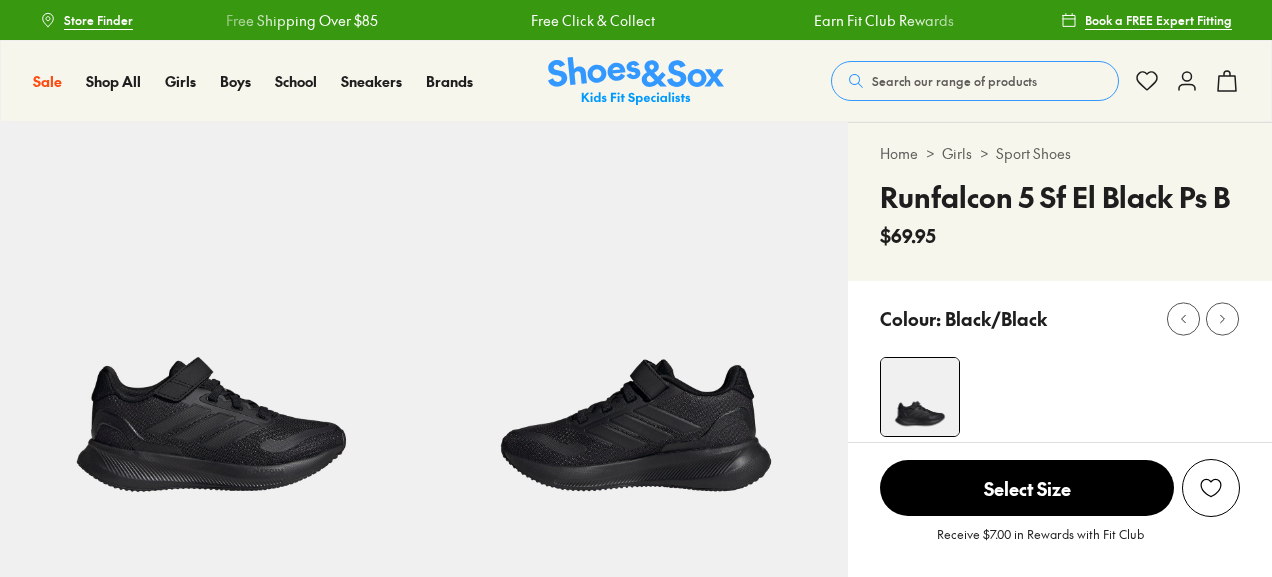 select on "*" 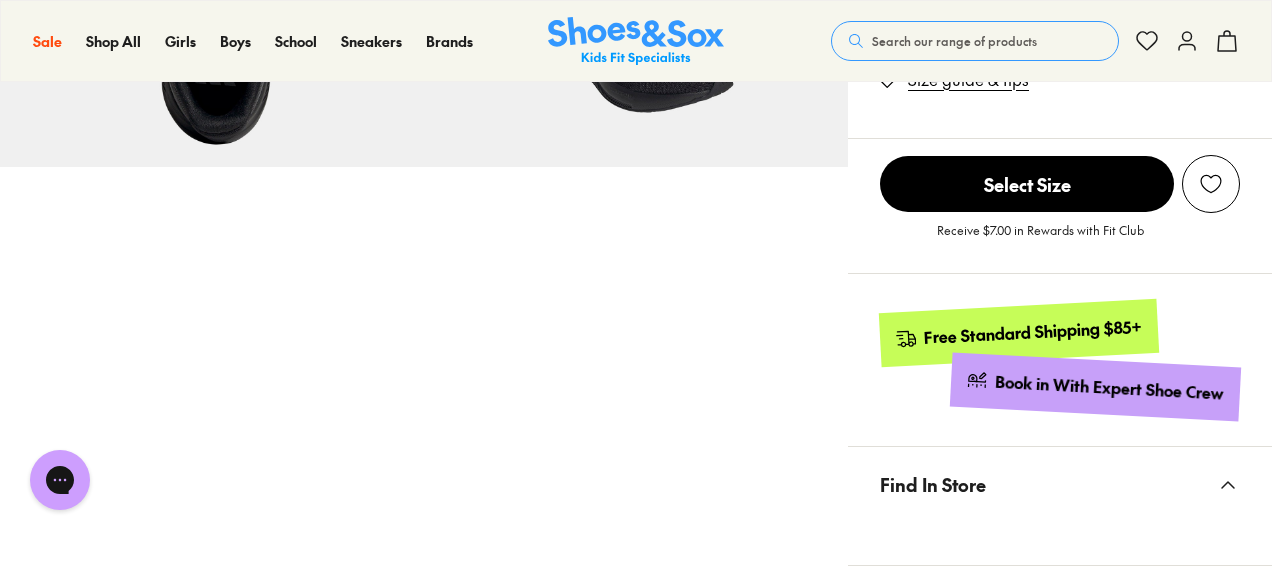 scroll, scrollTop: 880, scrollLeft: 0, axis: vertical 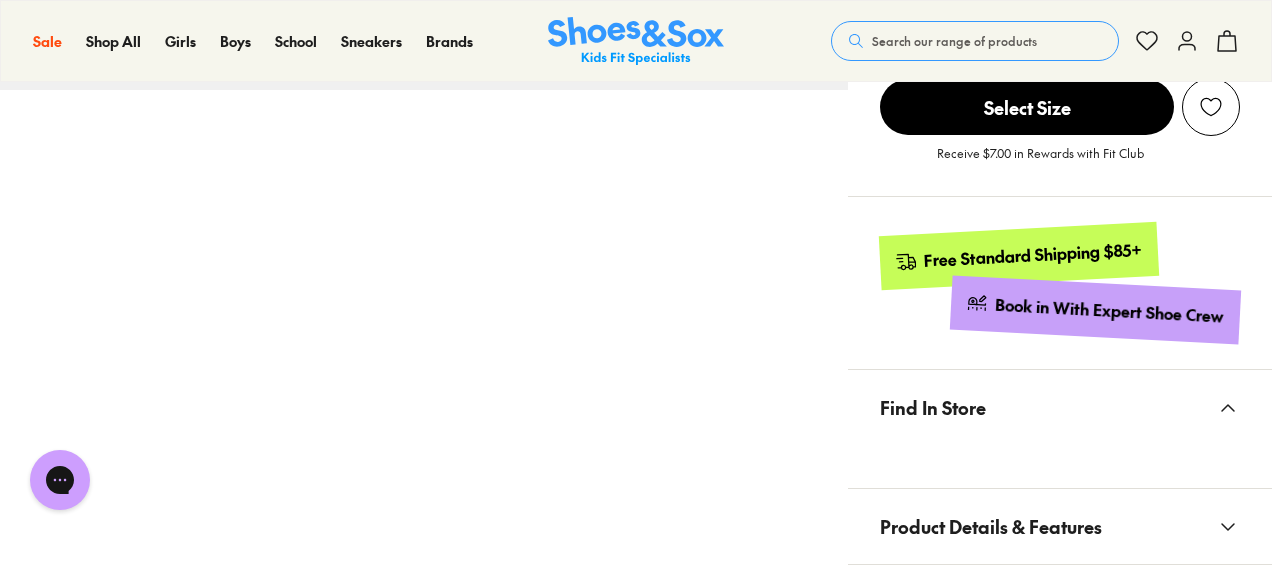 click on "Product Details & Features" at bounding box center (991, 526) 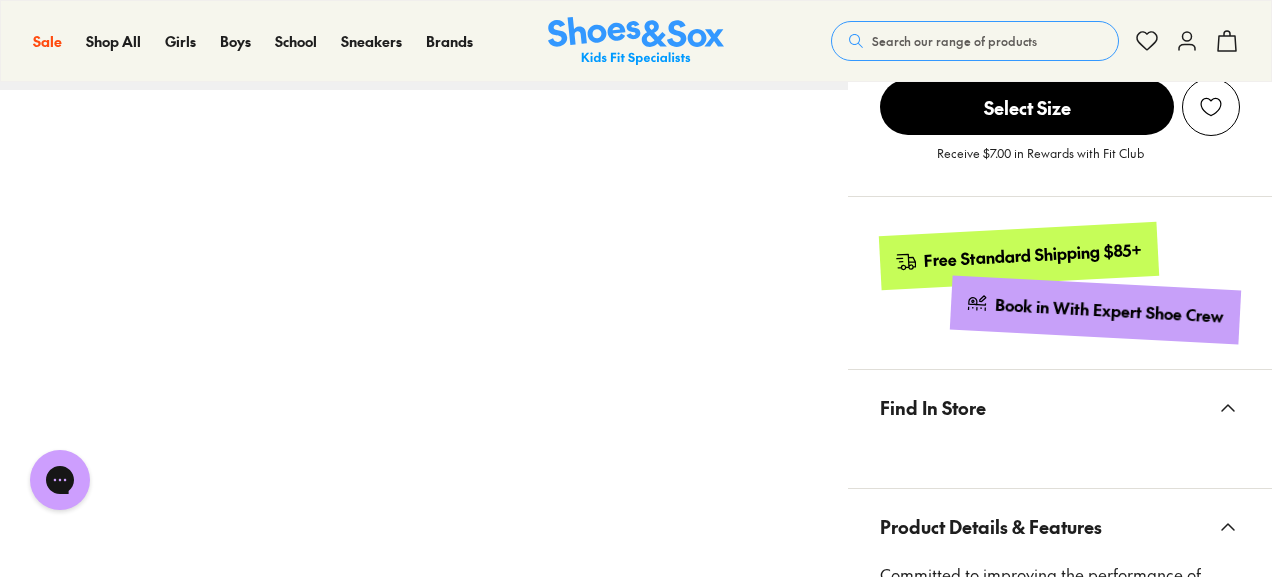 type 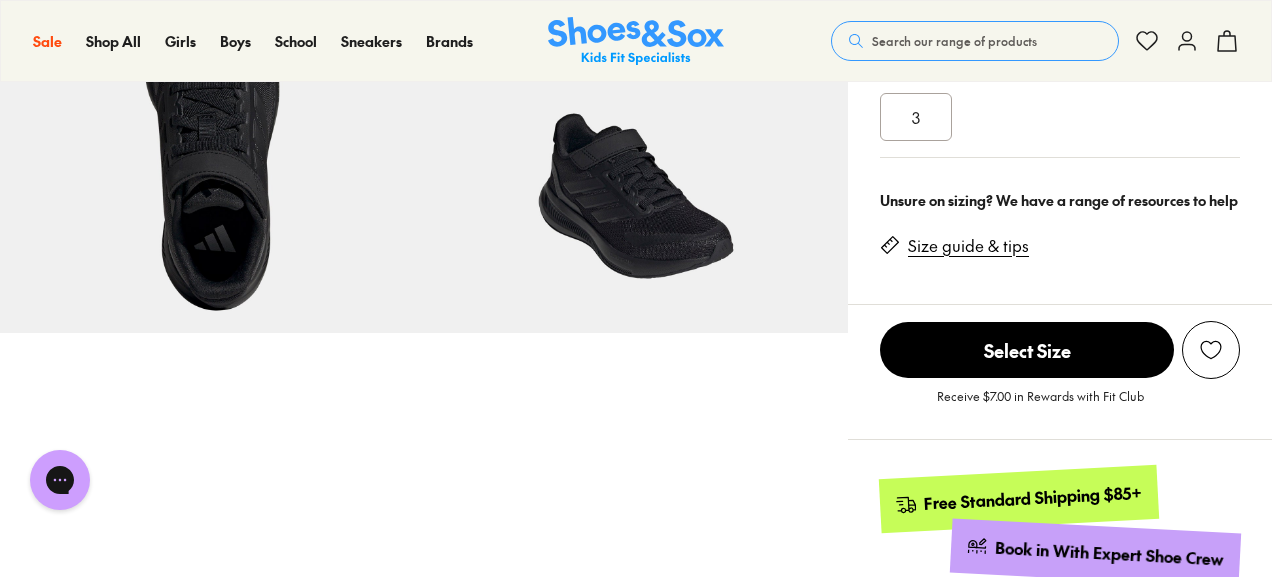 scroll, scrollTop: 640, scrollLeft: 0, axis: vertical 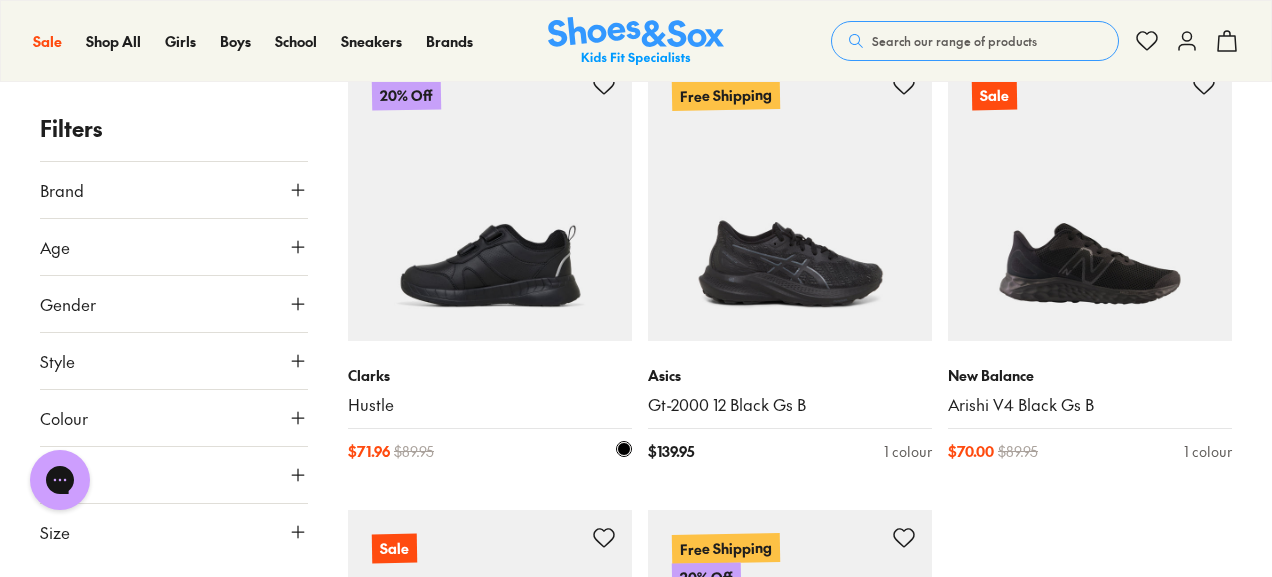 click at bounding box center (490, 199) 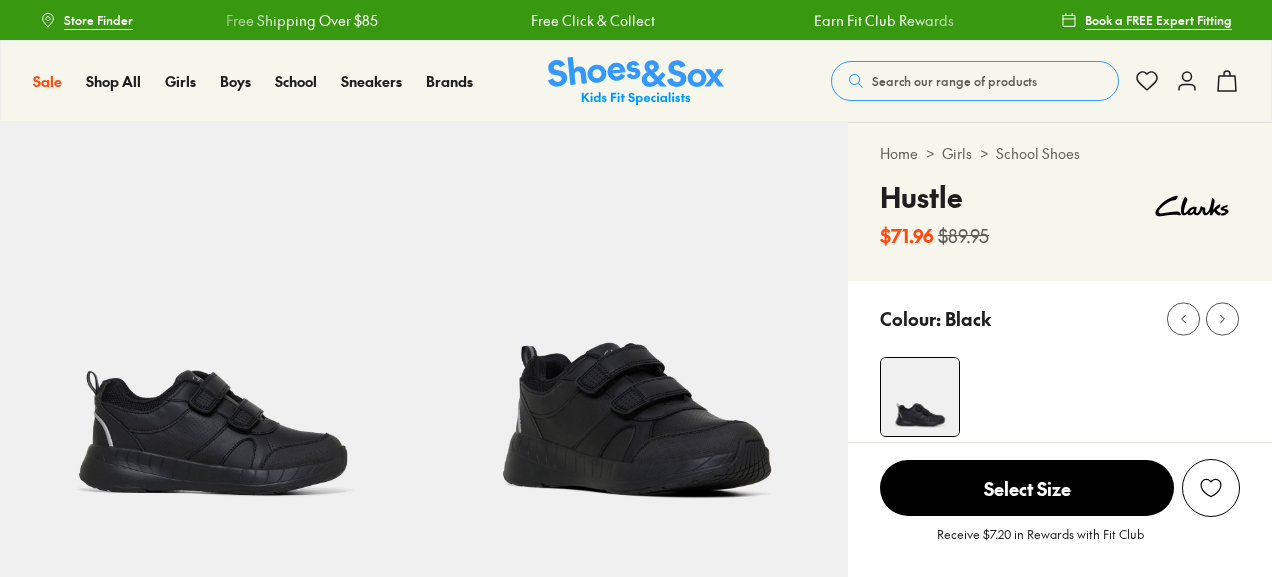 scroll, scrollTop: 0, scrollLeft: 0, axis: both 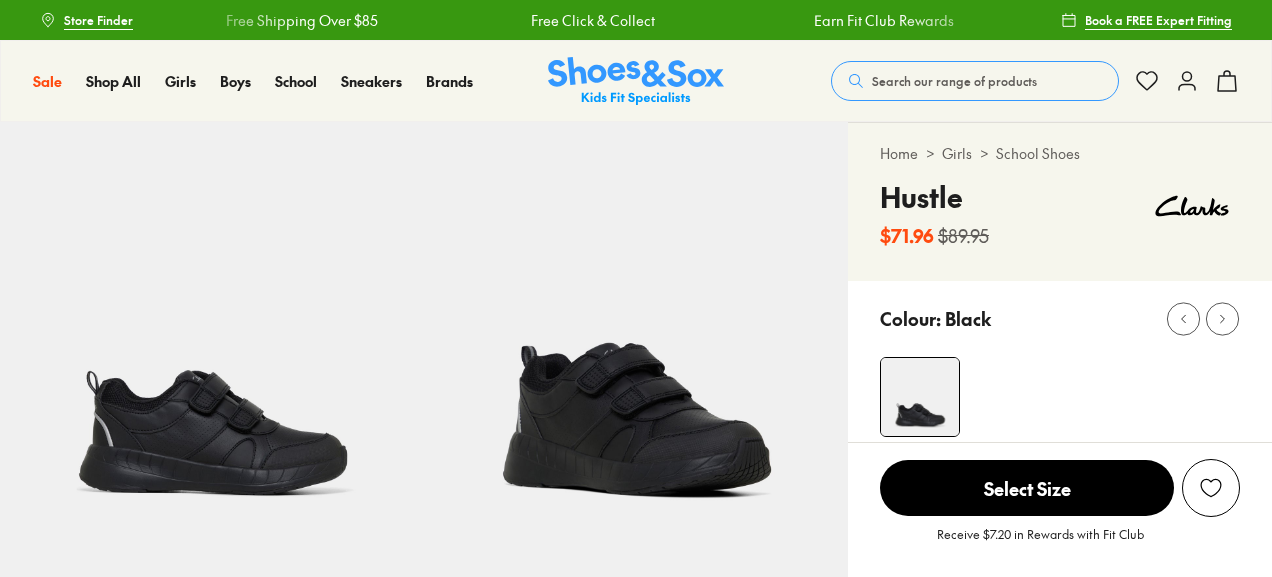 select on "*" 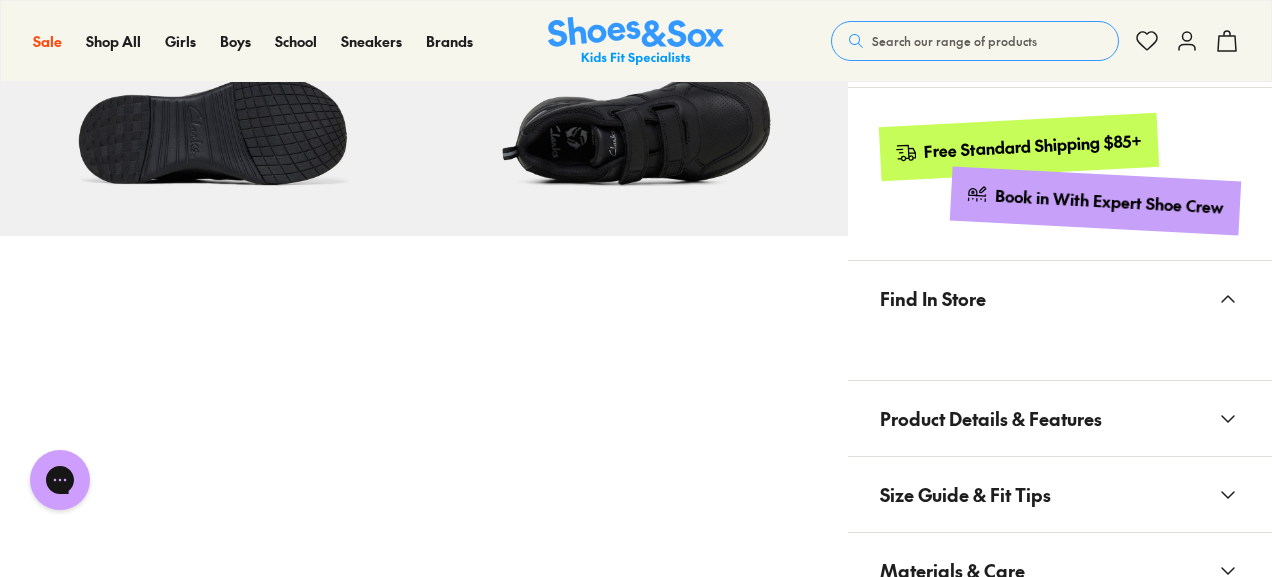 scroll, scrollTop: 1160, scrollLeft: 0, axis: vertical 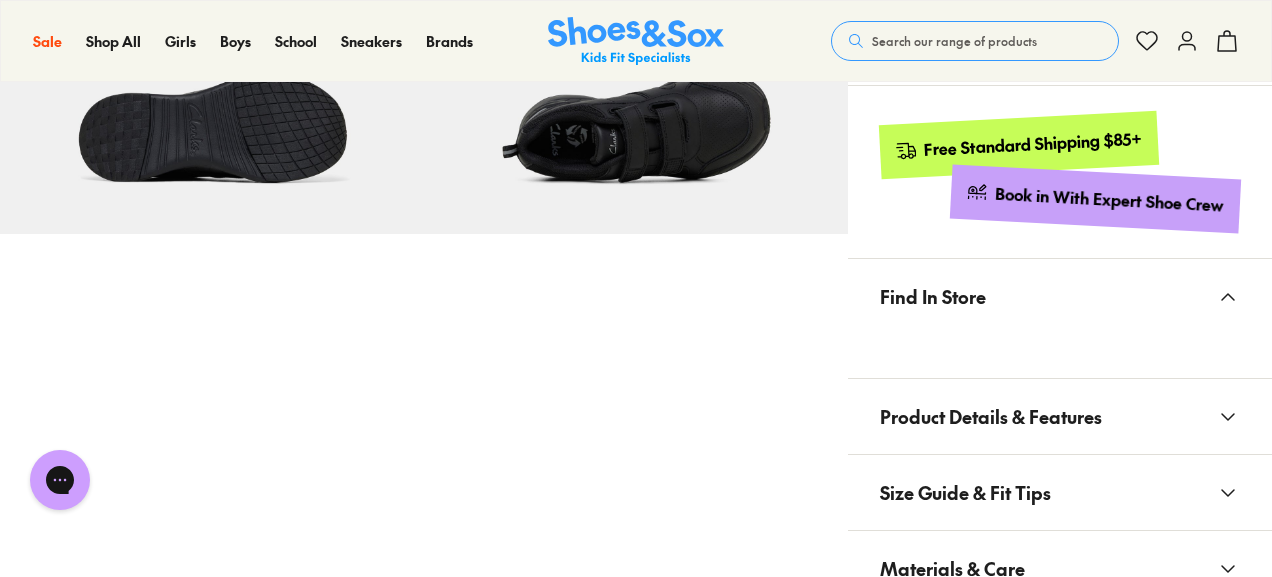 click on "Product Details & Features" at bounding box center (991, 416) 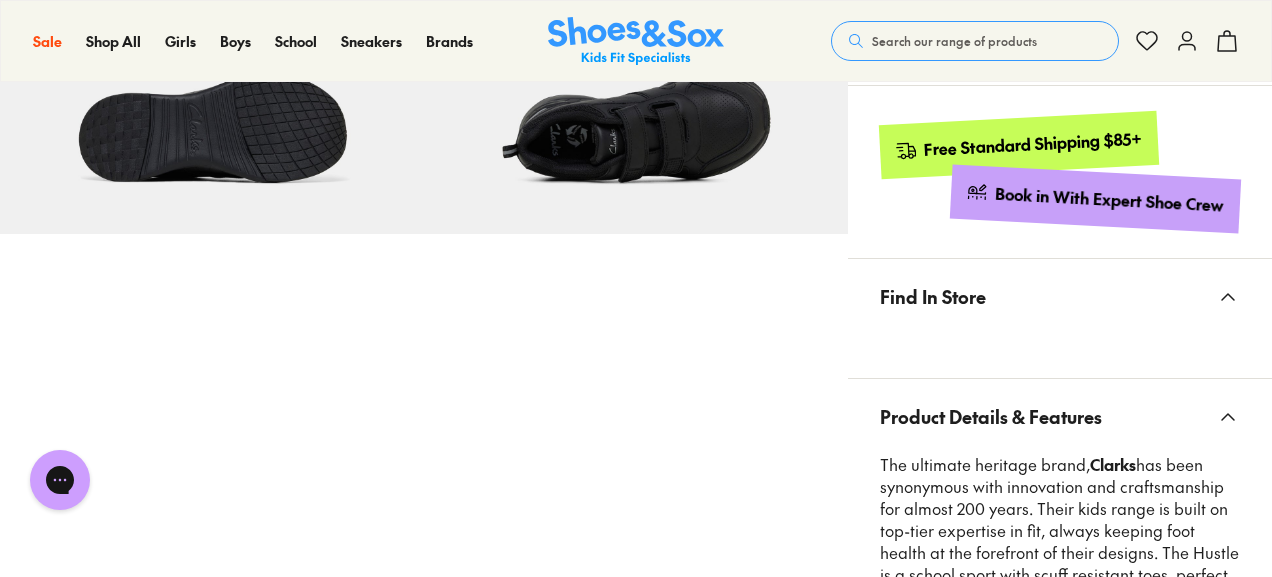 type 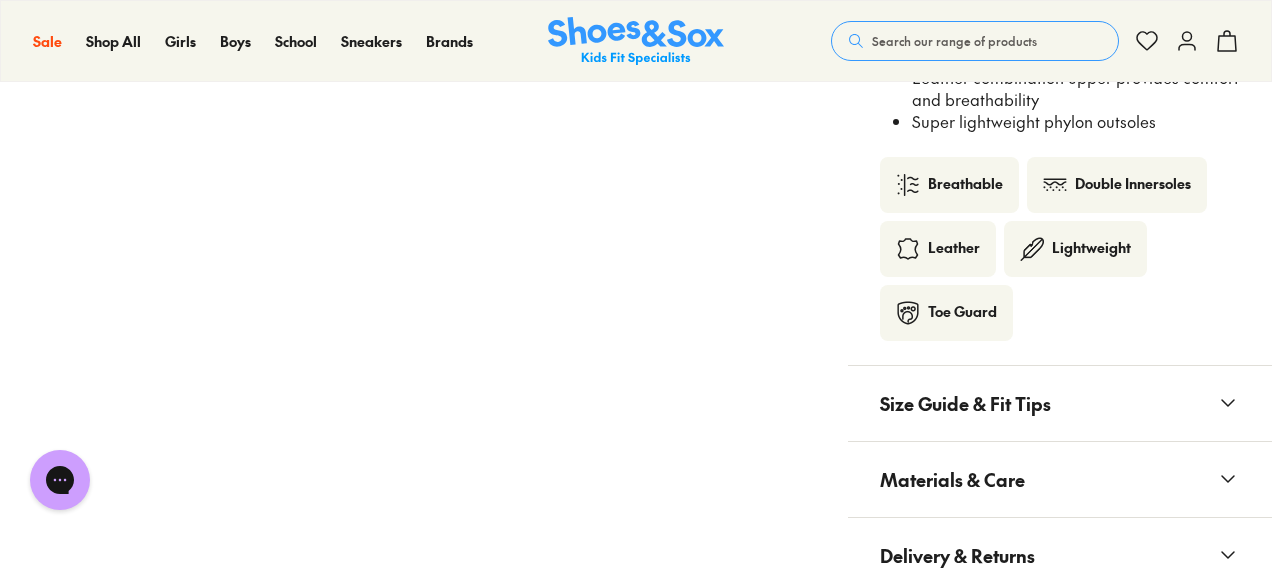scroll, scrollTop: 1960, scrollLeft: 0, axis: vertical 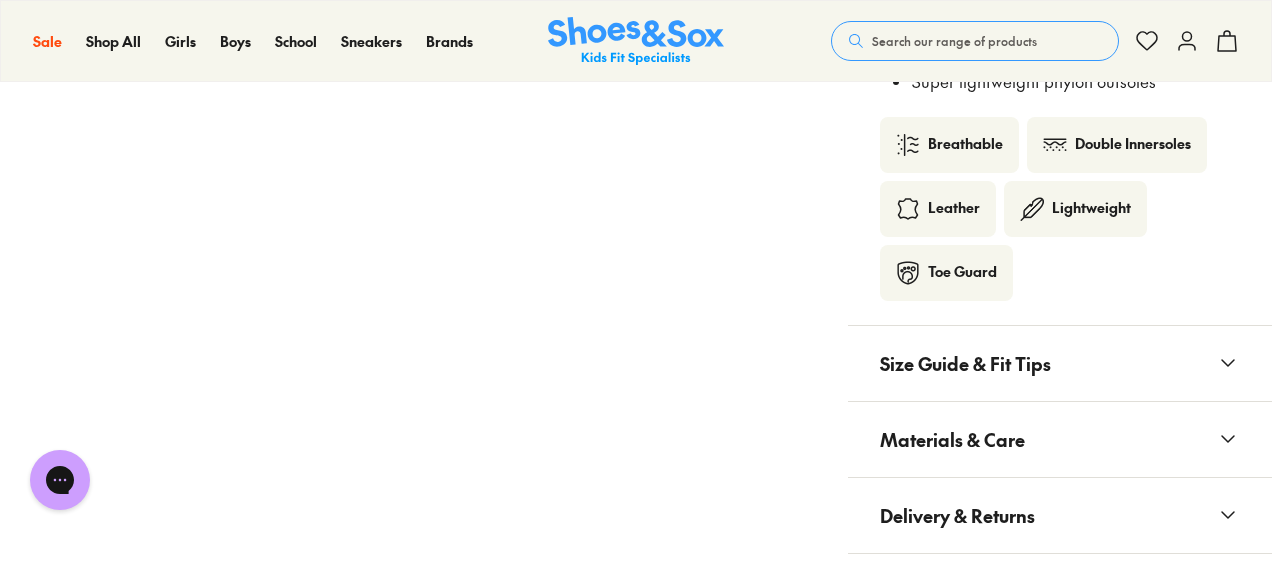 click on "Materials & Care" at bounding box center (1060, 439) 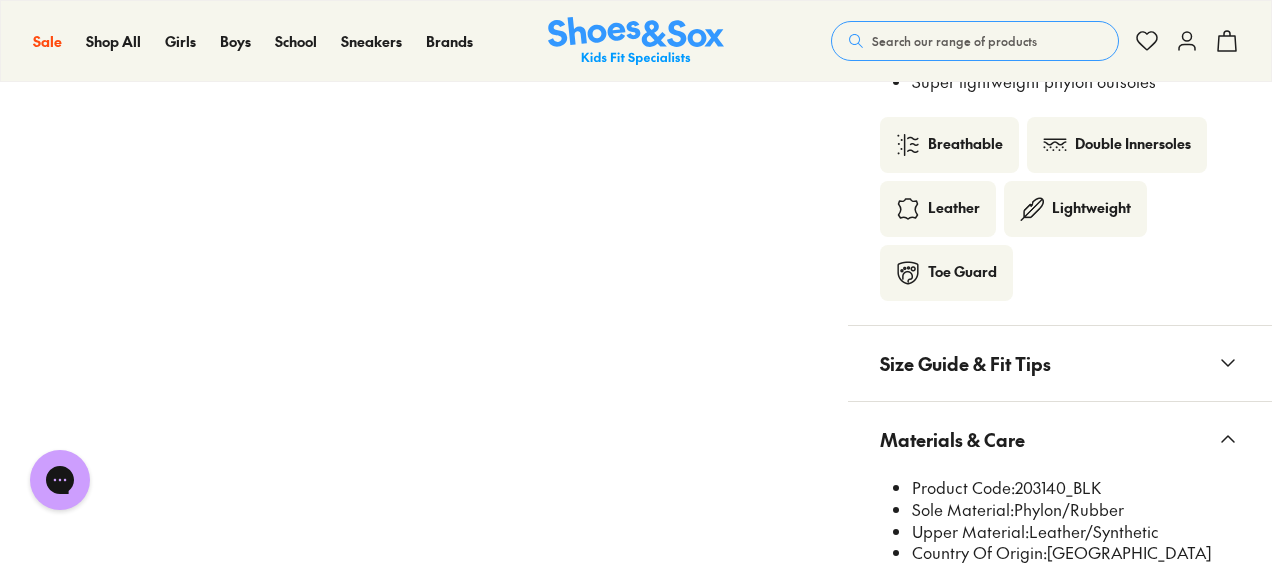 type 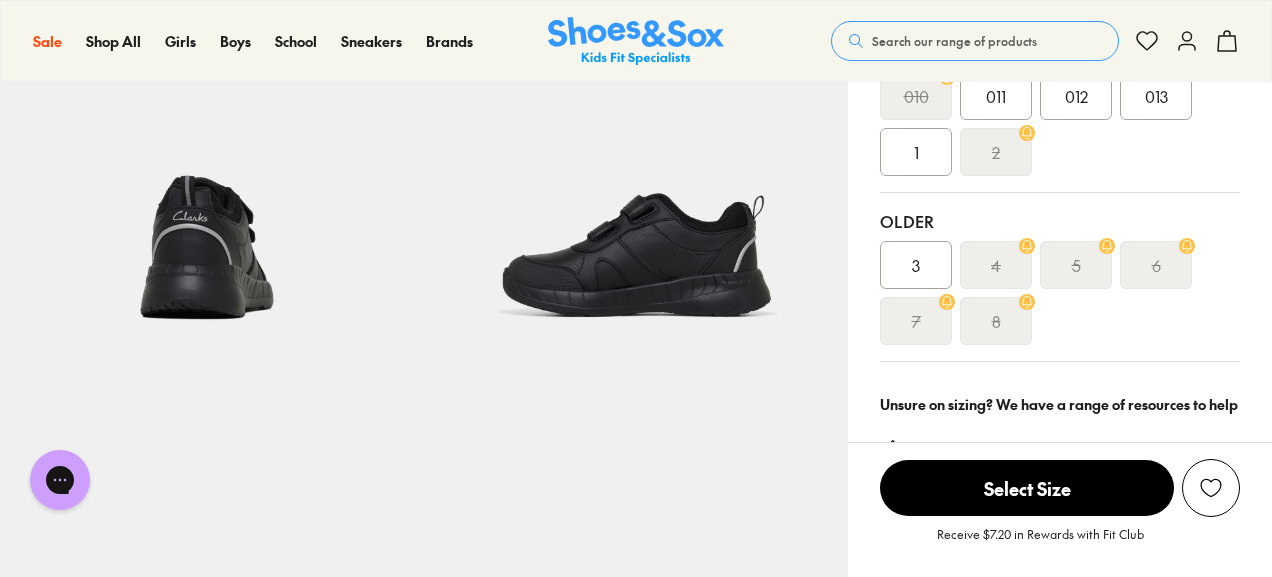 scroll, scrollTop: 600, scrollLeft: 0, axis: vertical 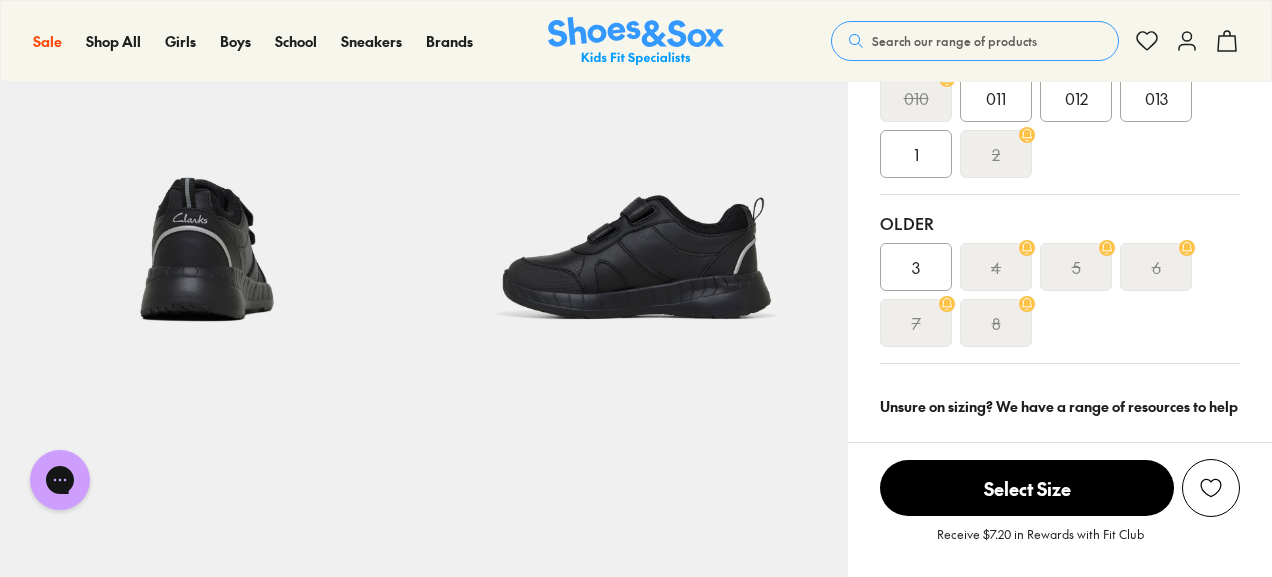 click 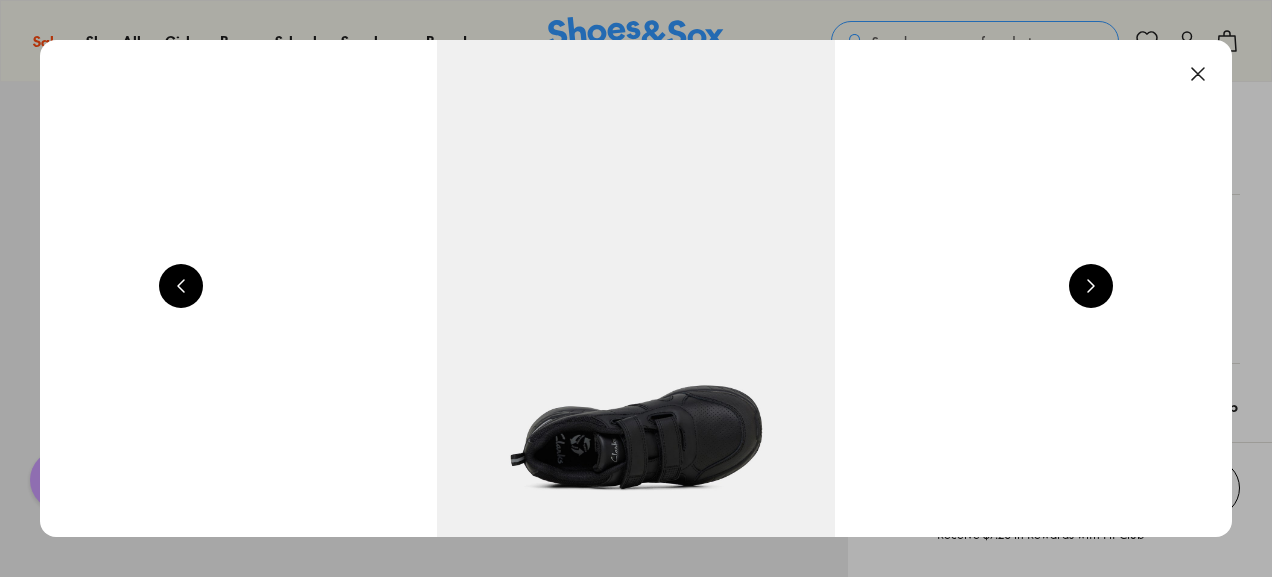 scroll, scrollTop: 0, scrollLeft: 4800, axis: horizontal 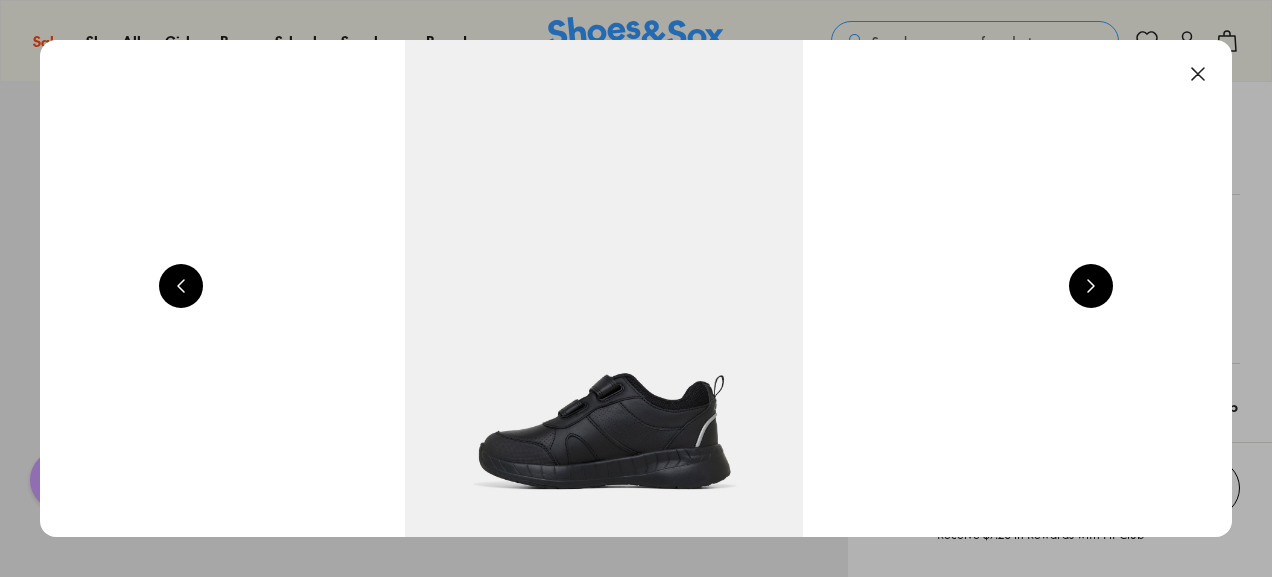 click at bounding box center (1091, 286) 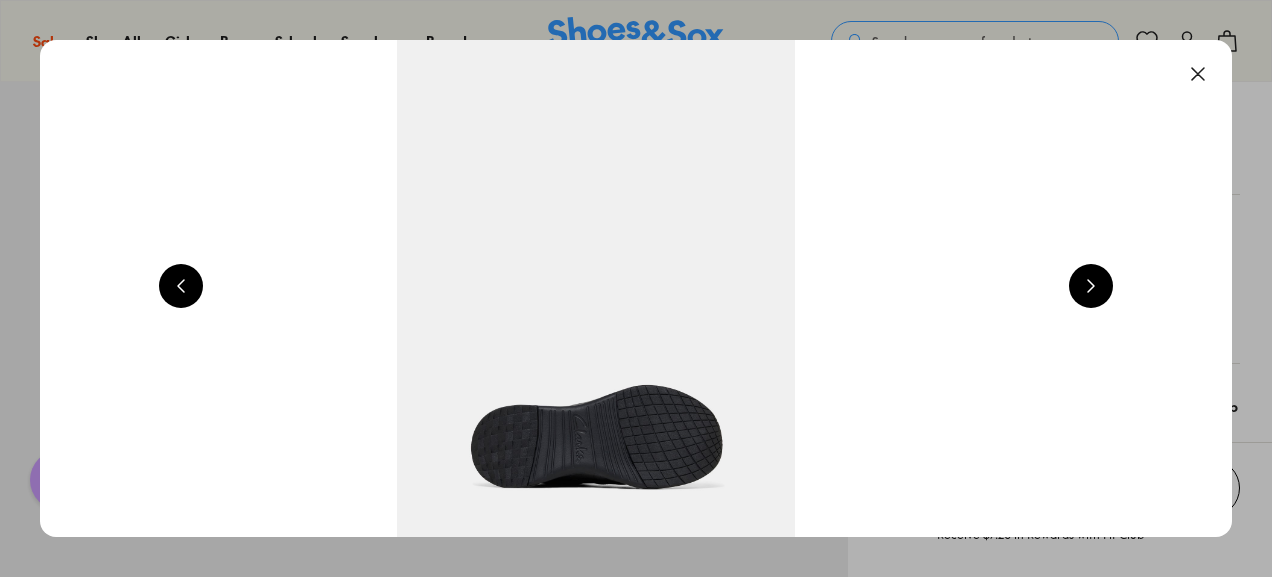 click at bounding box center [1091, 286] 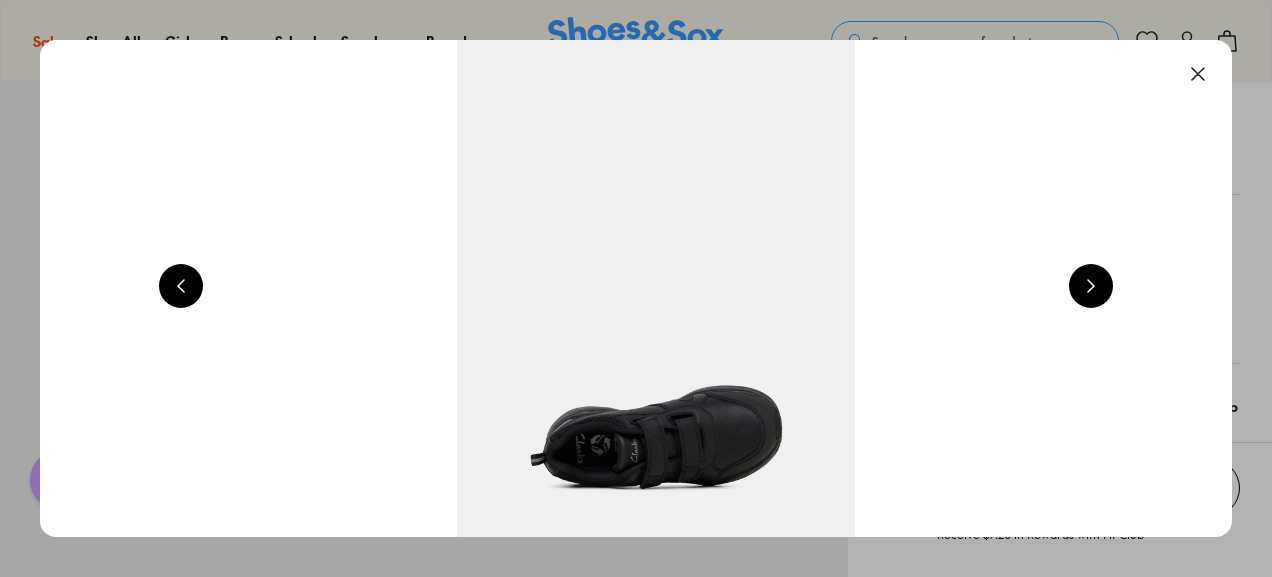 scroll, scrollTop: 0, scrollLeft: 7200, axis: horizontal 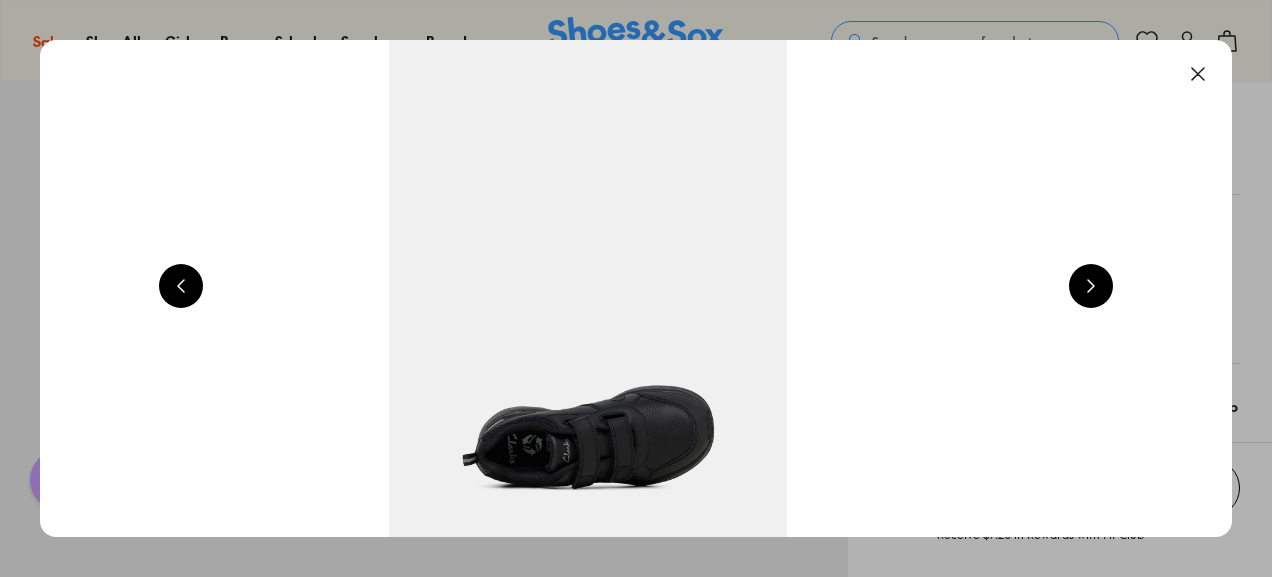click at bounding box center [1091, 286] 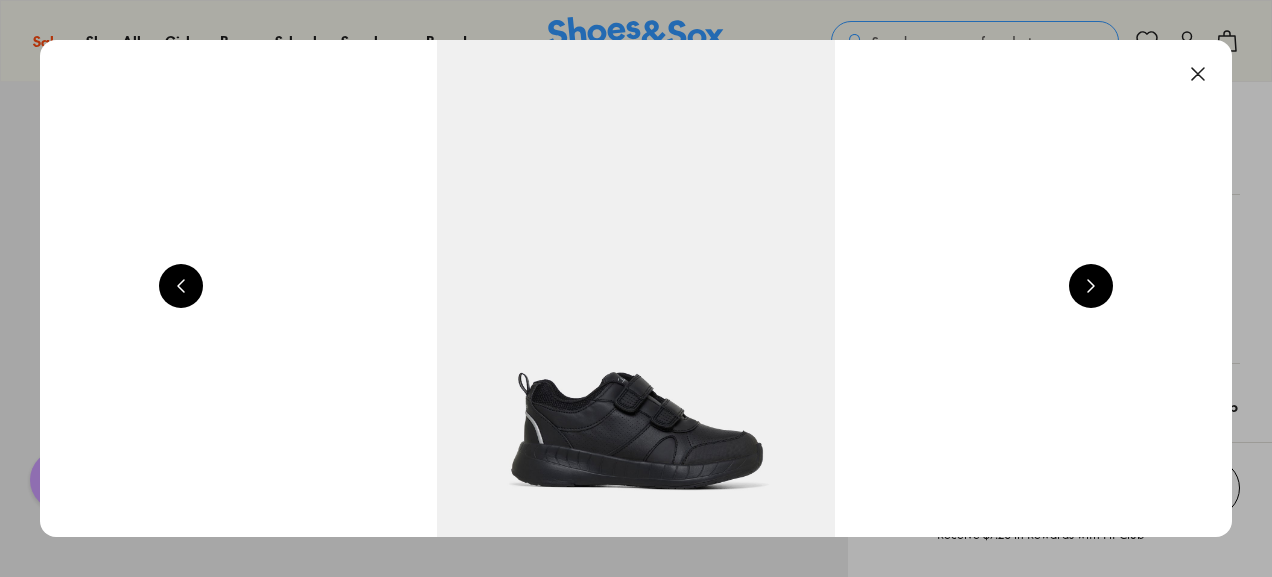 scroll, scrollTop: 0, scrollLeft: 1200, axis: horizontal 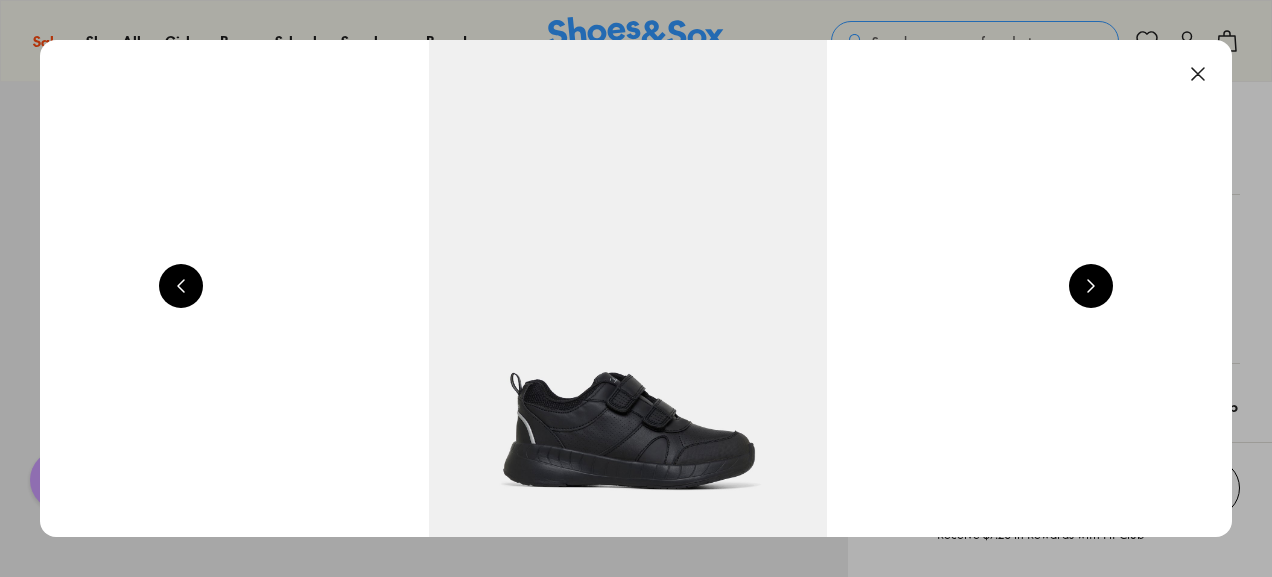 click at bounding box center (1091, 286) 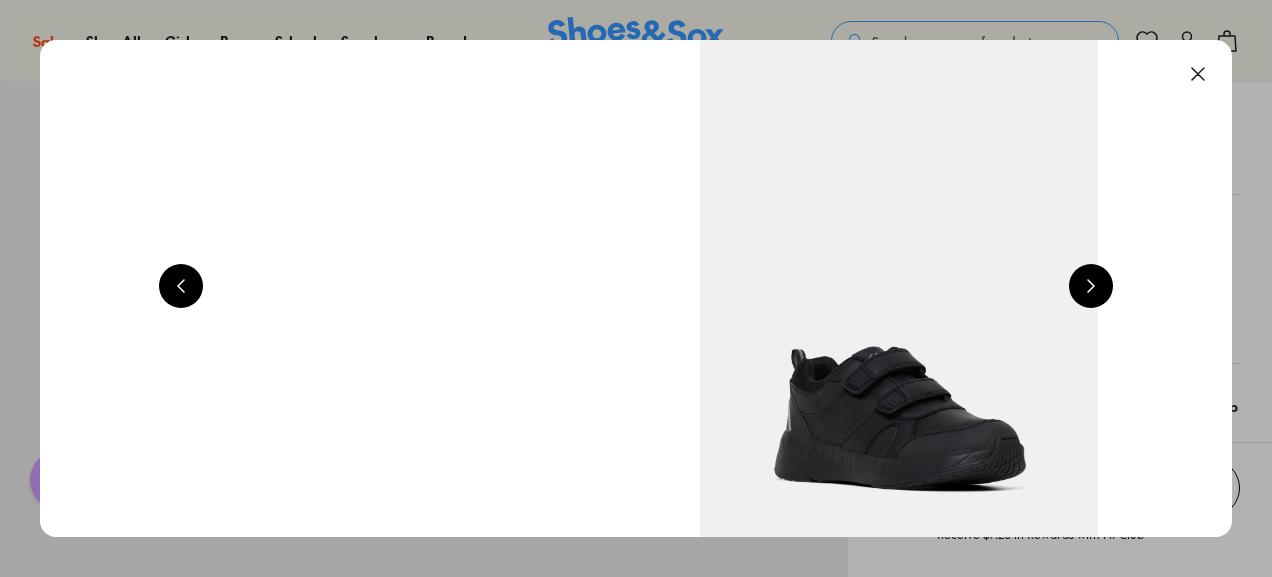 scroll, scrollTop: 0, scrollLeft: 2400, axis: horizontal 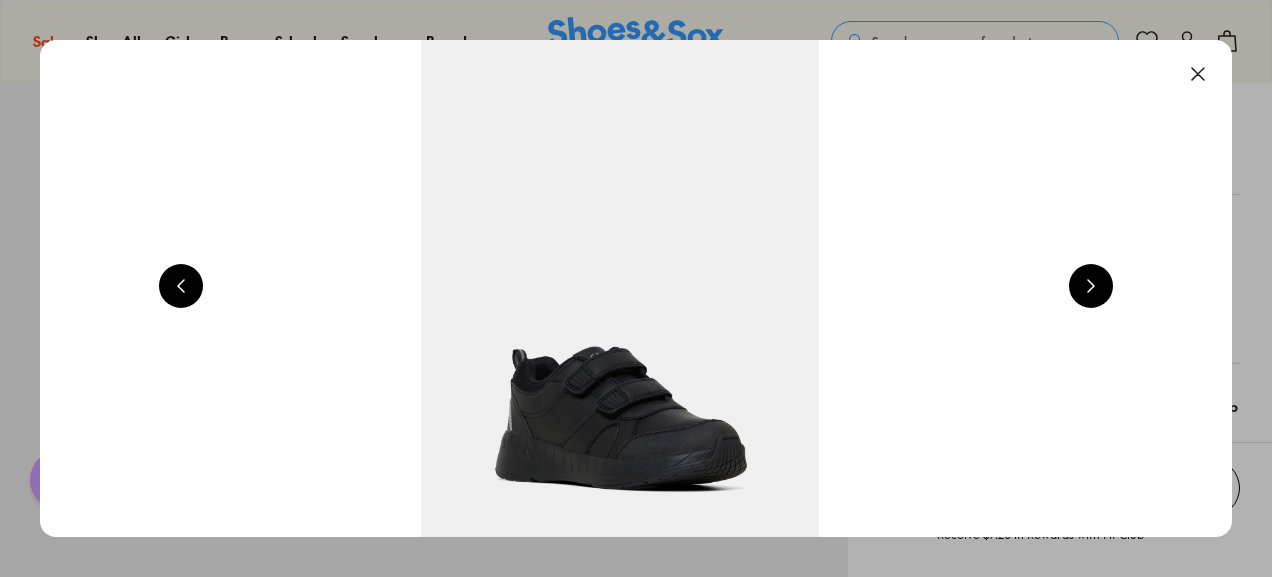 click at bounding box center (1091, 286) 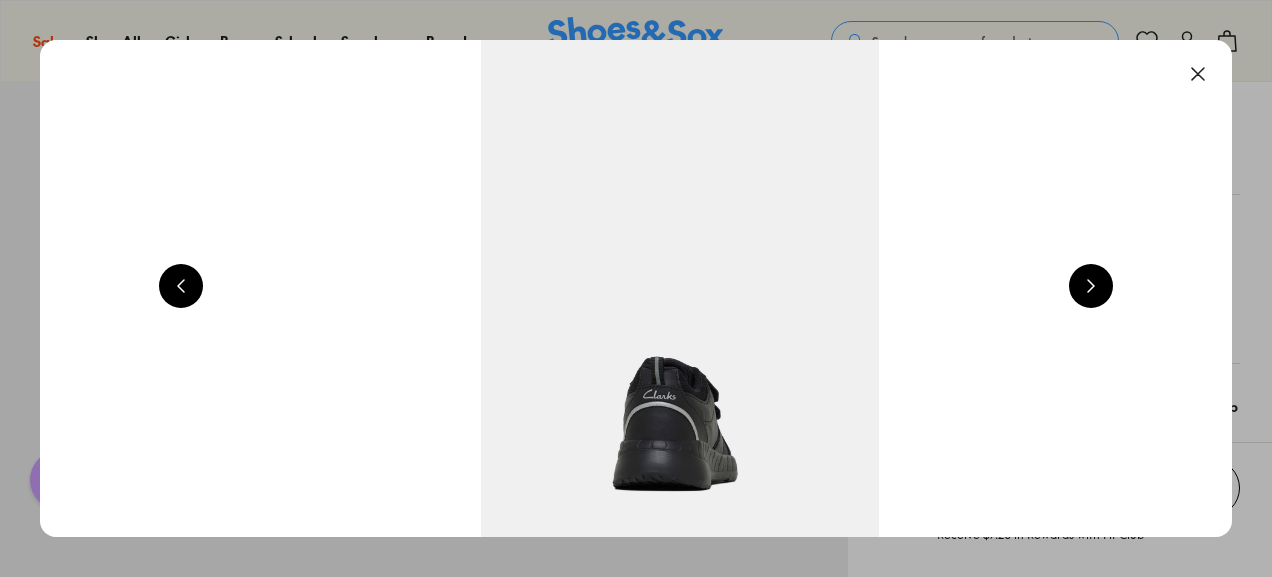 scroll, scrollTop: 0, scrollLeft: 3600, axis: horizontal 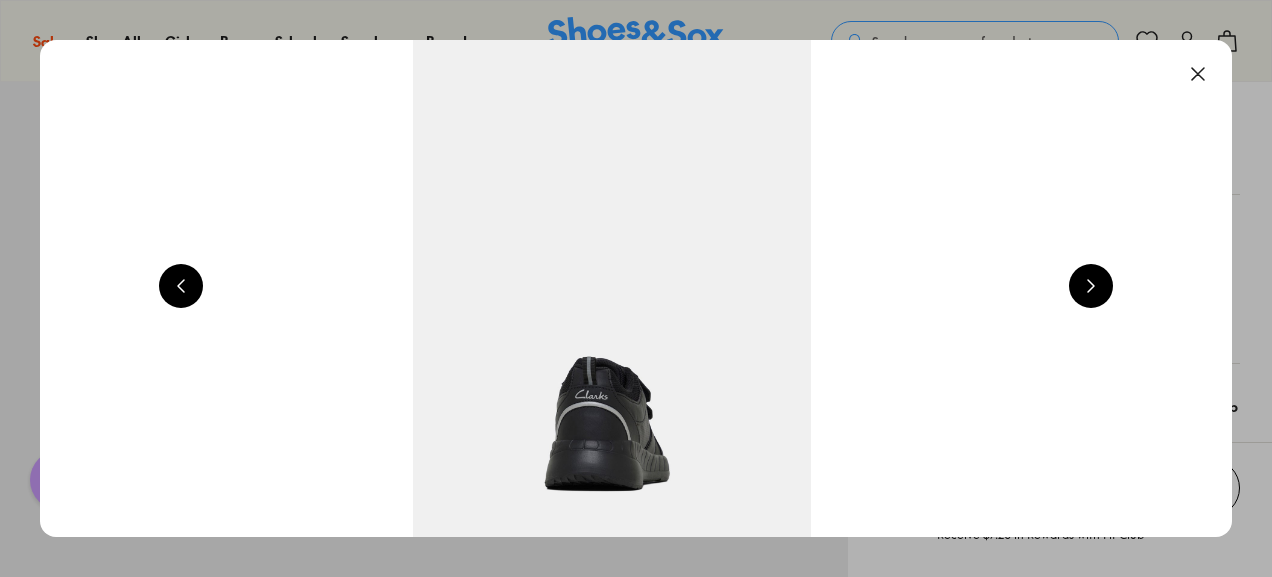 click at bounding box center (1091, 286) 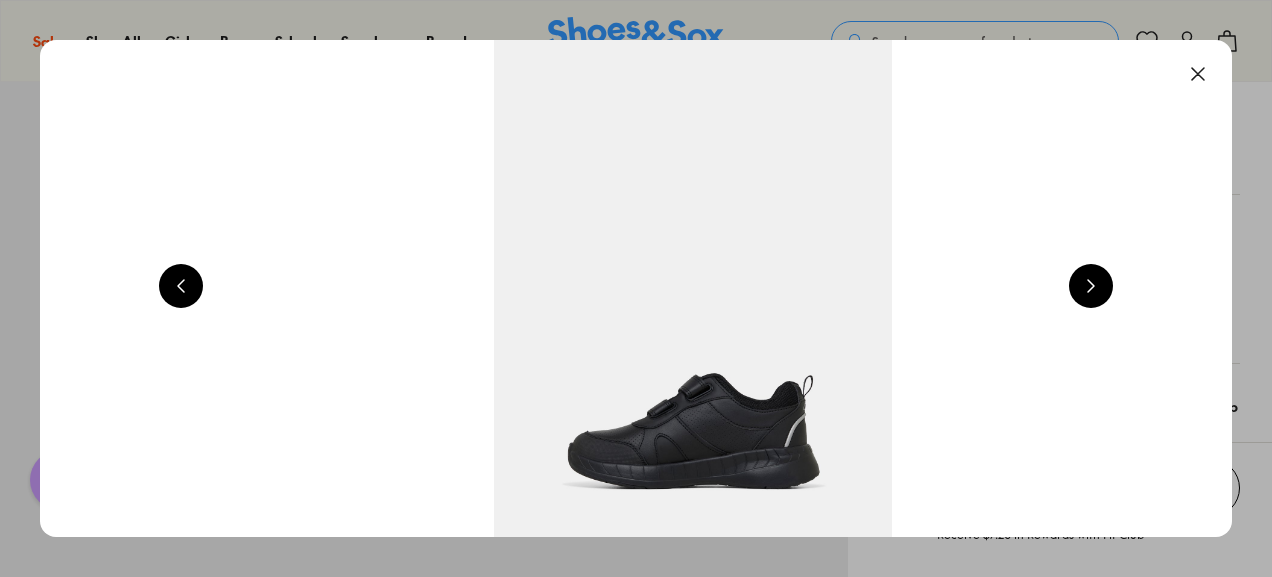 scroll, scrollTop: 0, scrollLeft: 4800, axis: horizontal 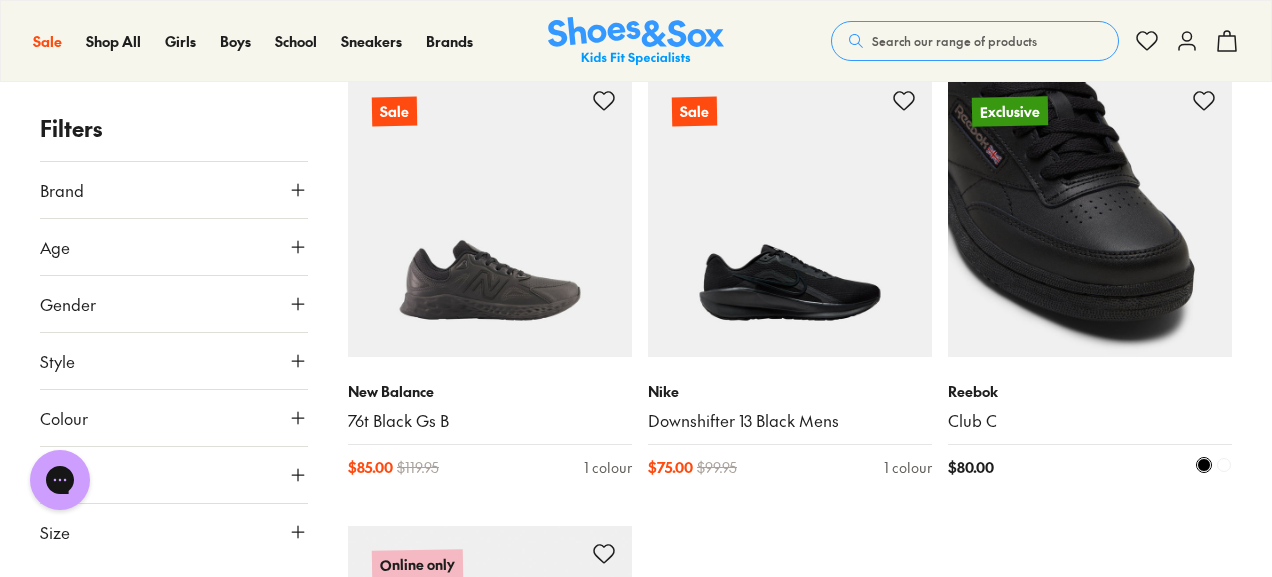 click at bounding box center (1090, 215) 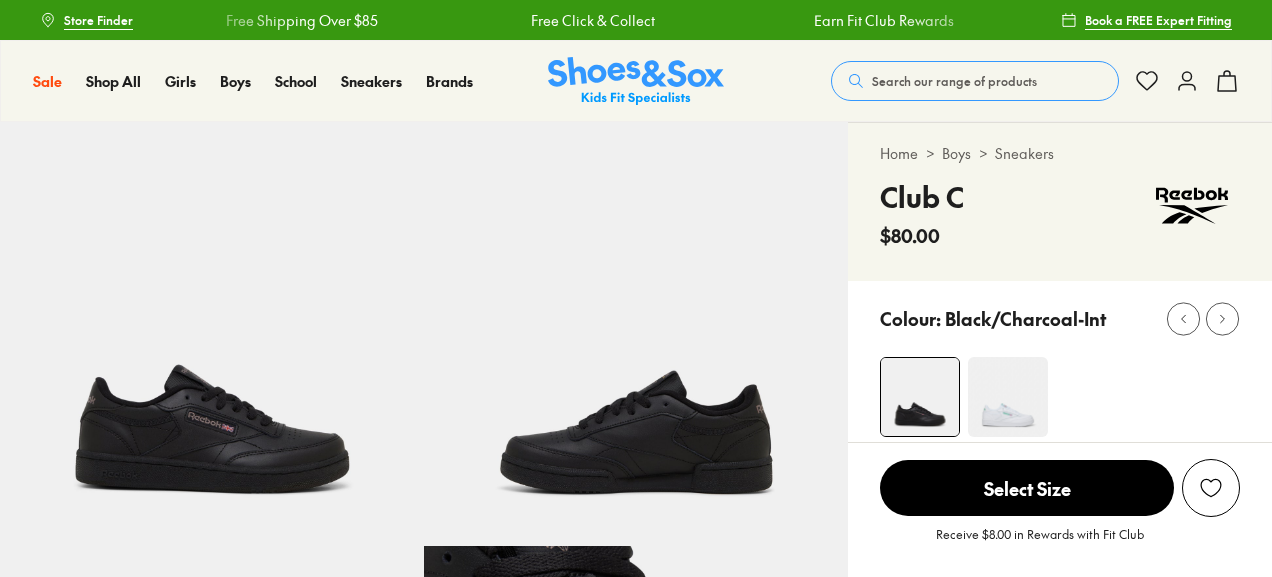 scroll, scrollTop: 0, scrollLeft: 0, axis: both 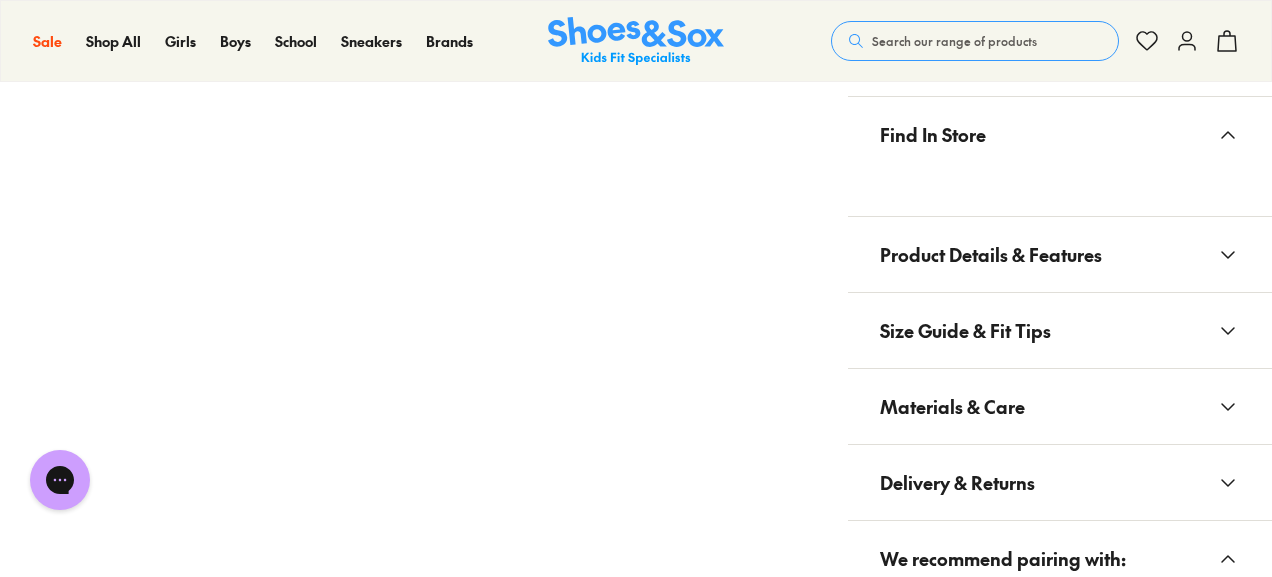 click on "Product Details & Features" at bounding box center (991, 254) 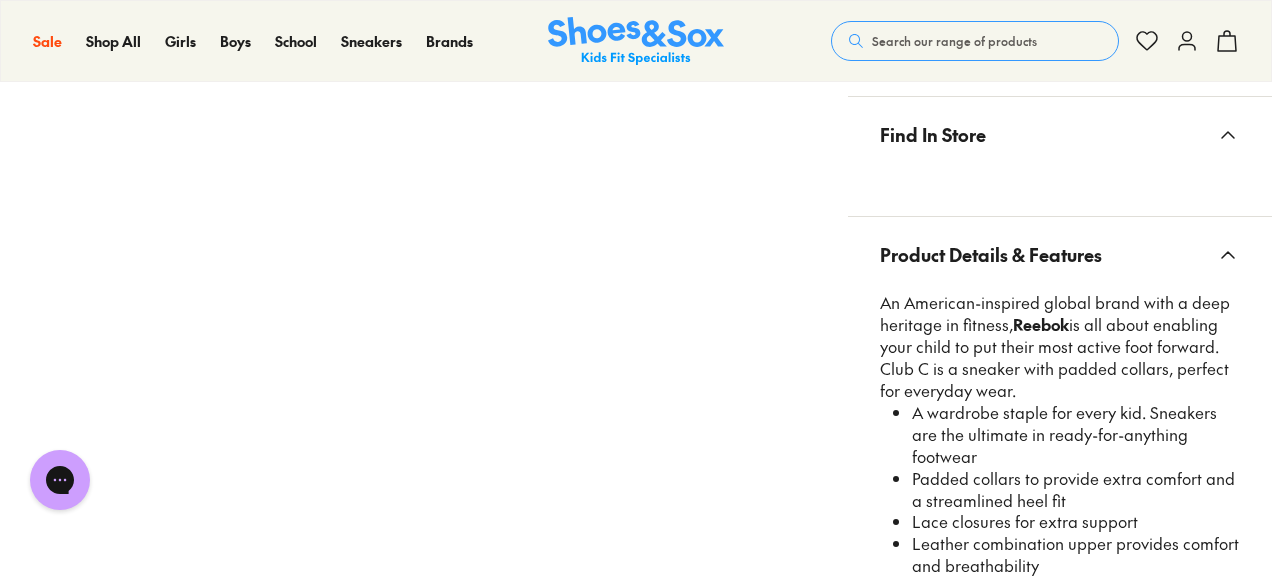 type 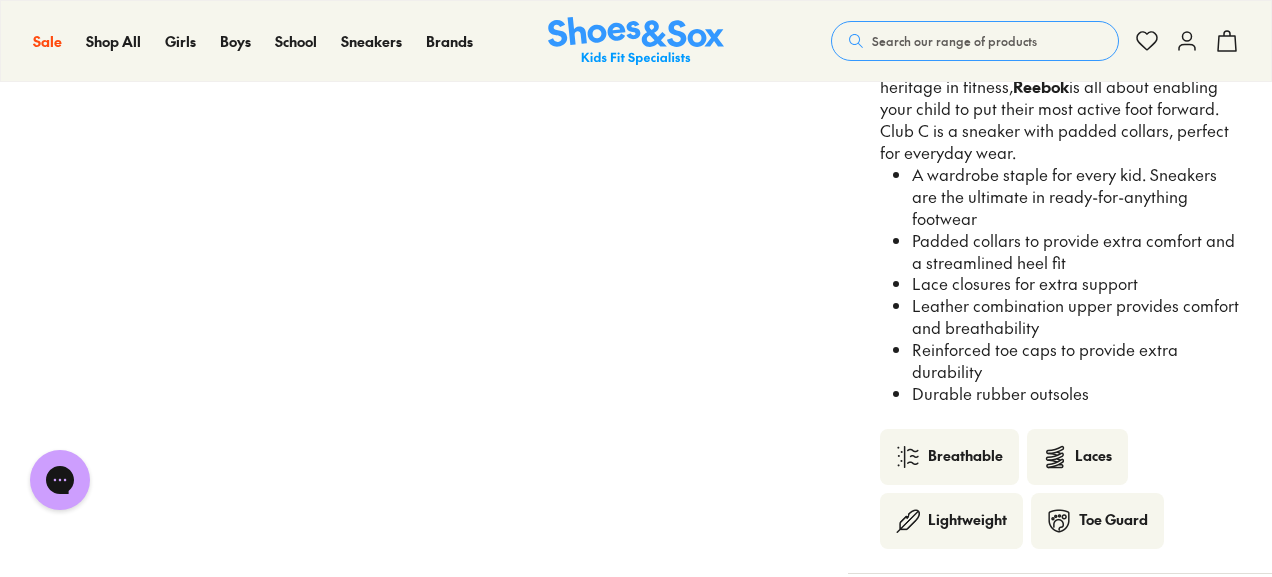 scroll, scrollTop: 1280, scrollLeft: 0, axis: vertical 